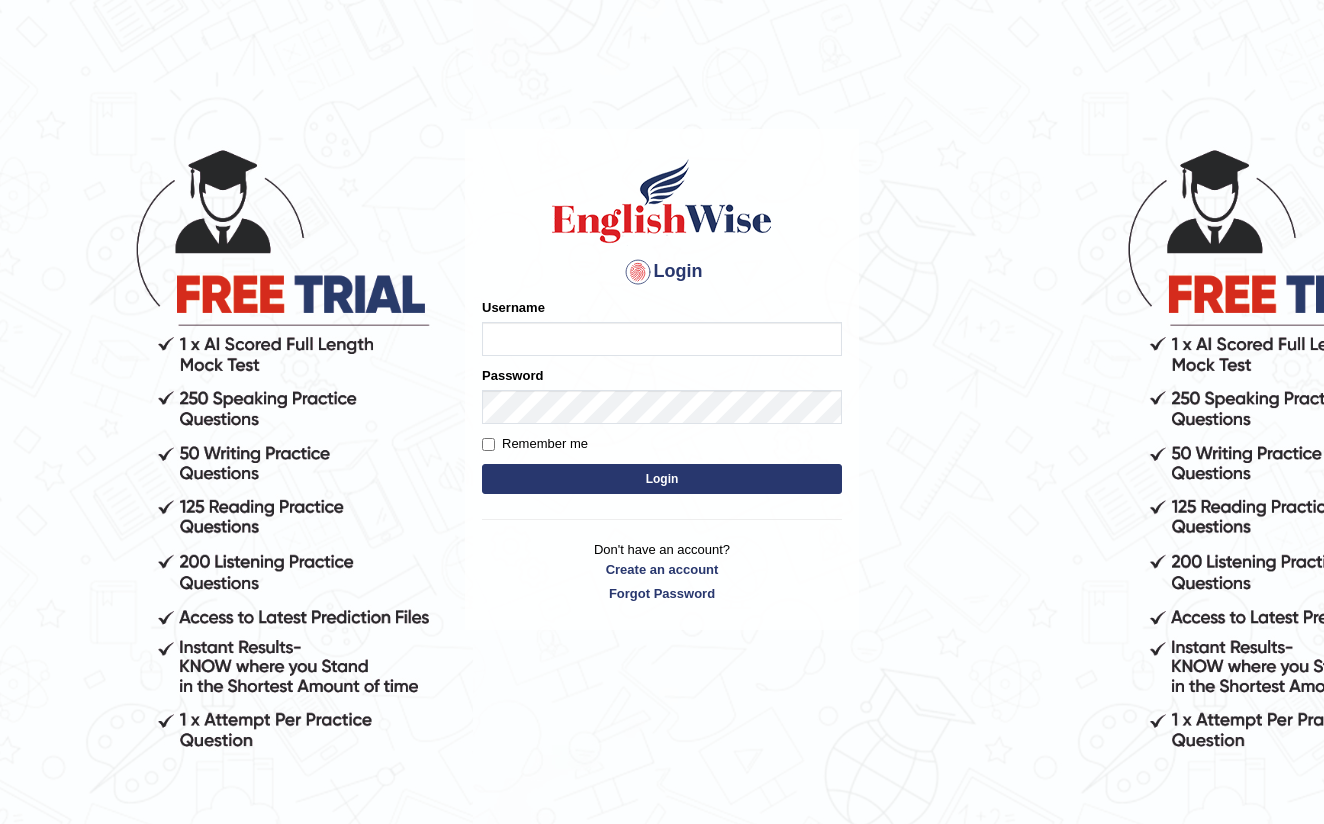 scroll, scrollTop: 0, scrollLeft: 0, axis: both 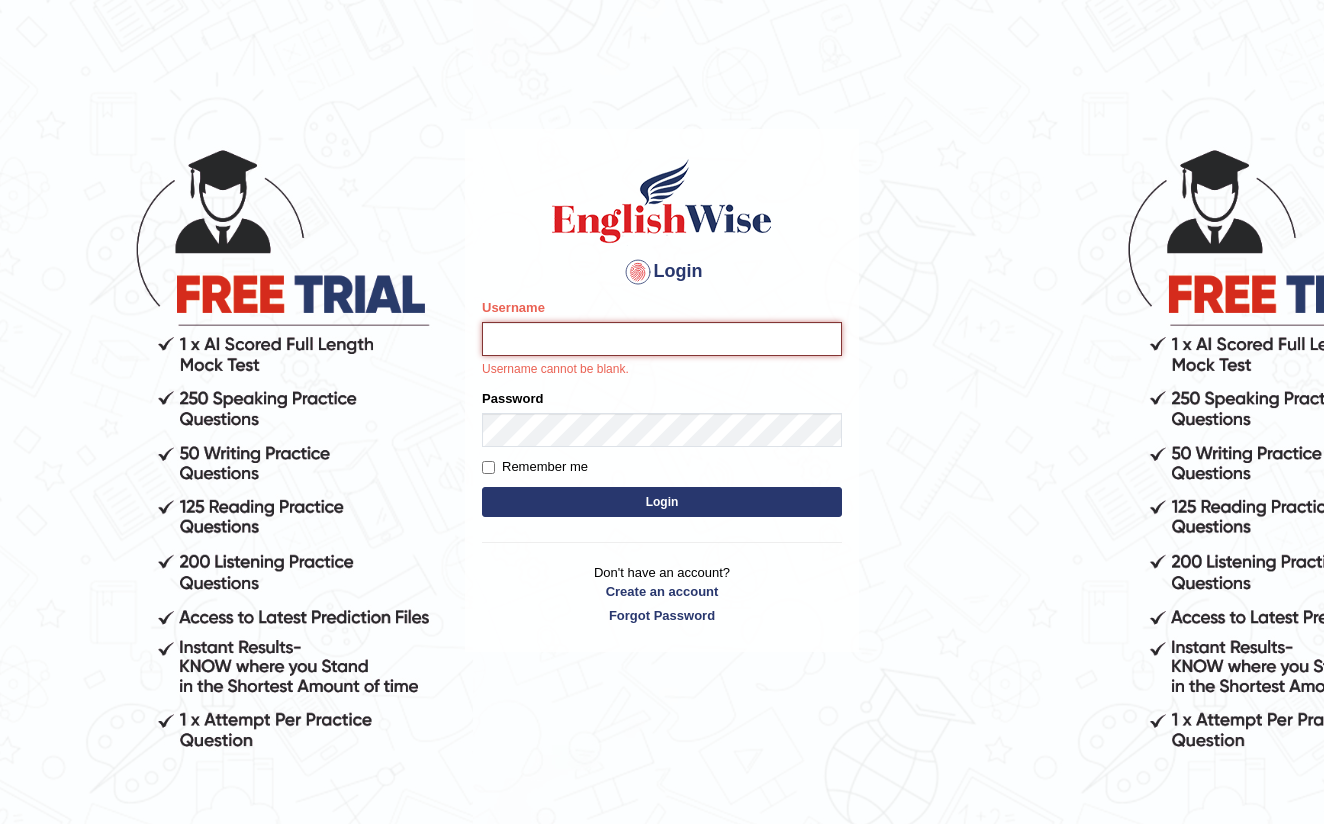 type on "farihaafghan556" 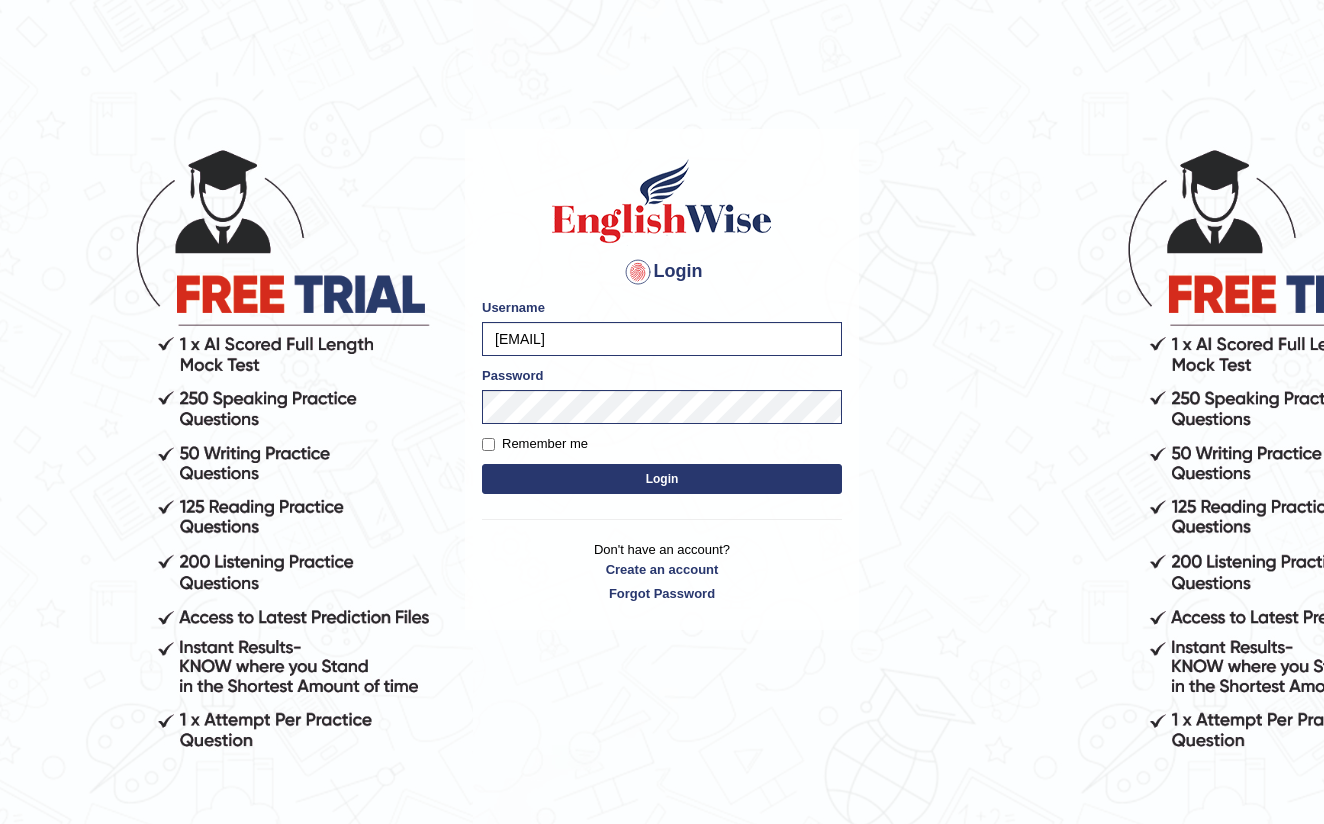 click on "Login" at bounding box center (662, 479) 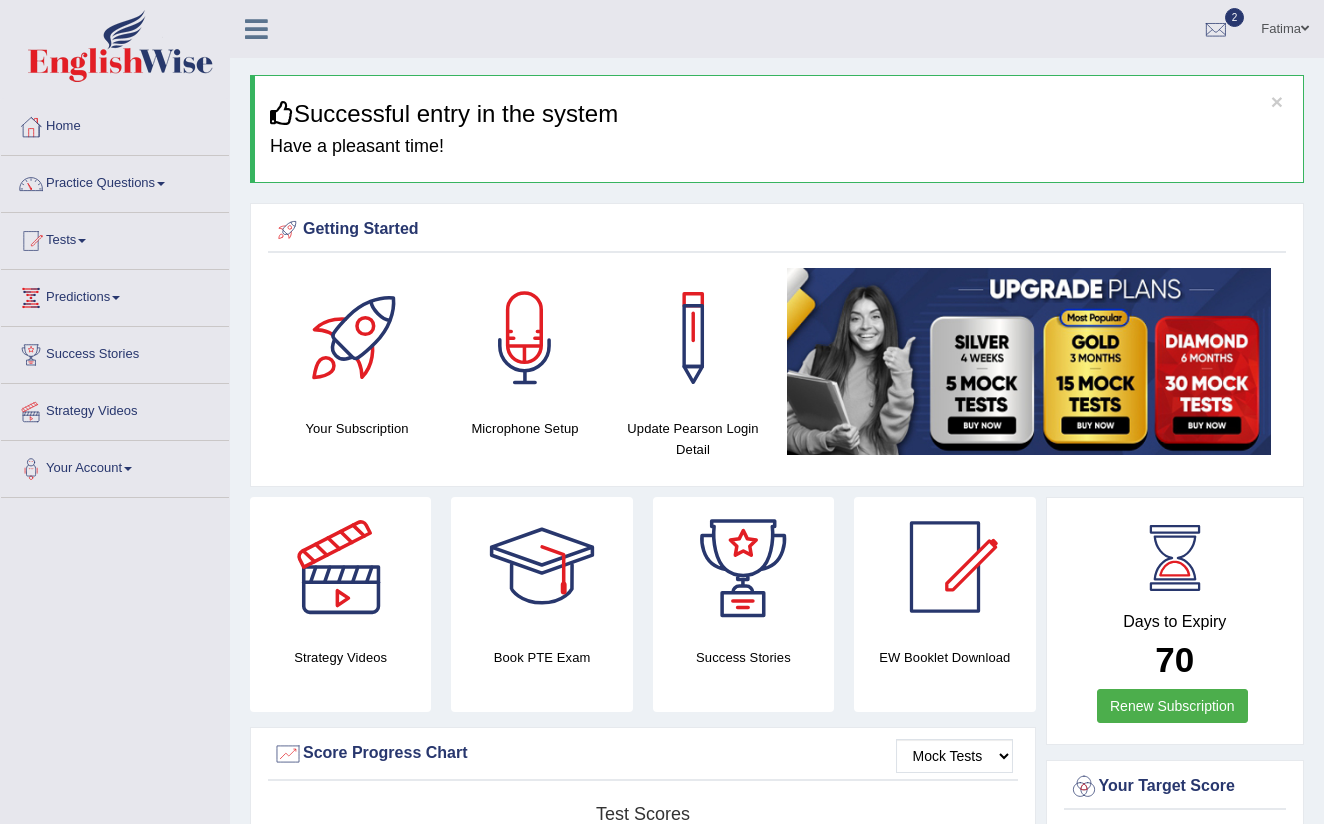 scroll, scrollTop: 0, scrollLeft: 0, axis: both 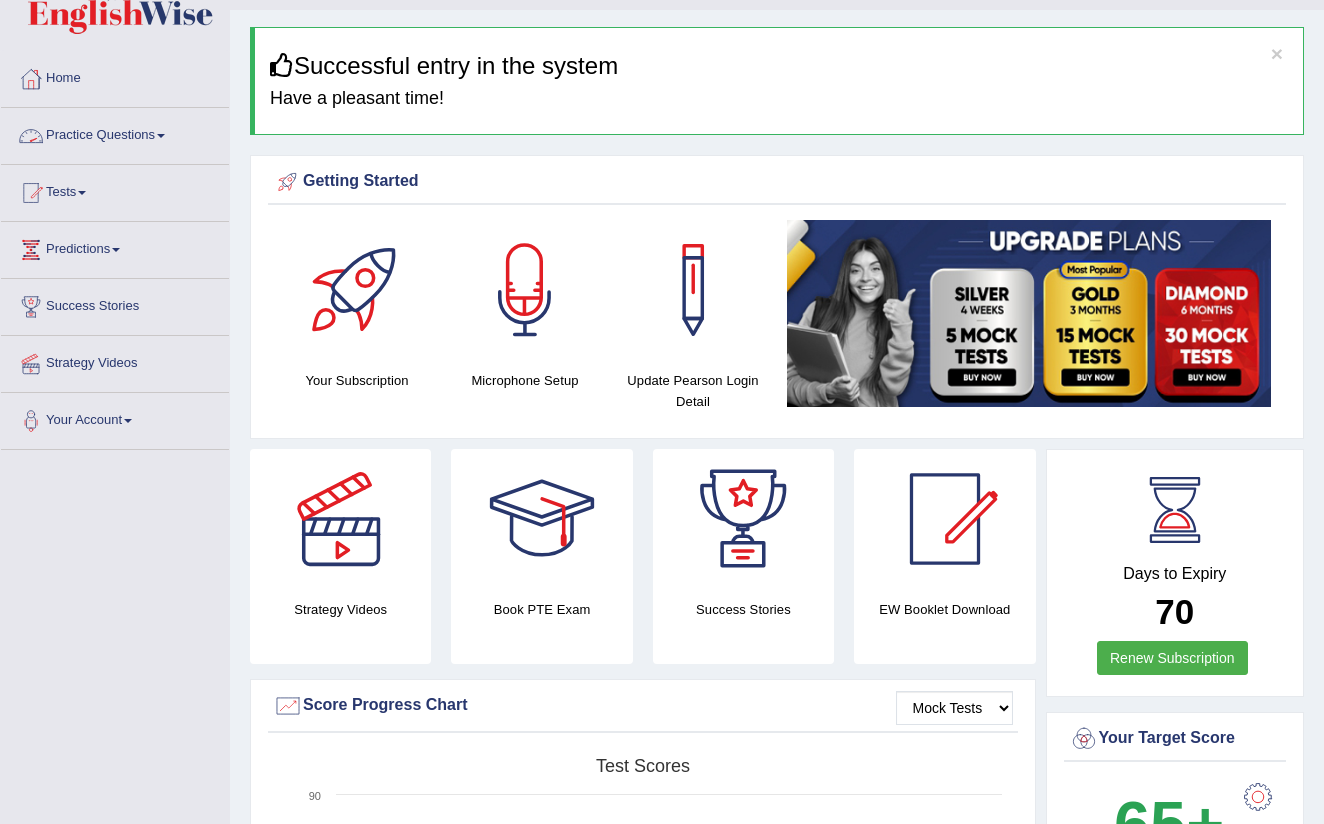 click on "Practice Questions" at bounding box center [115, 133] 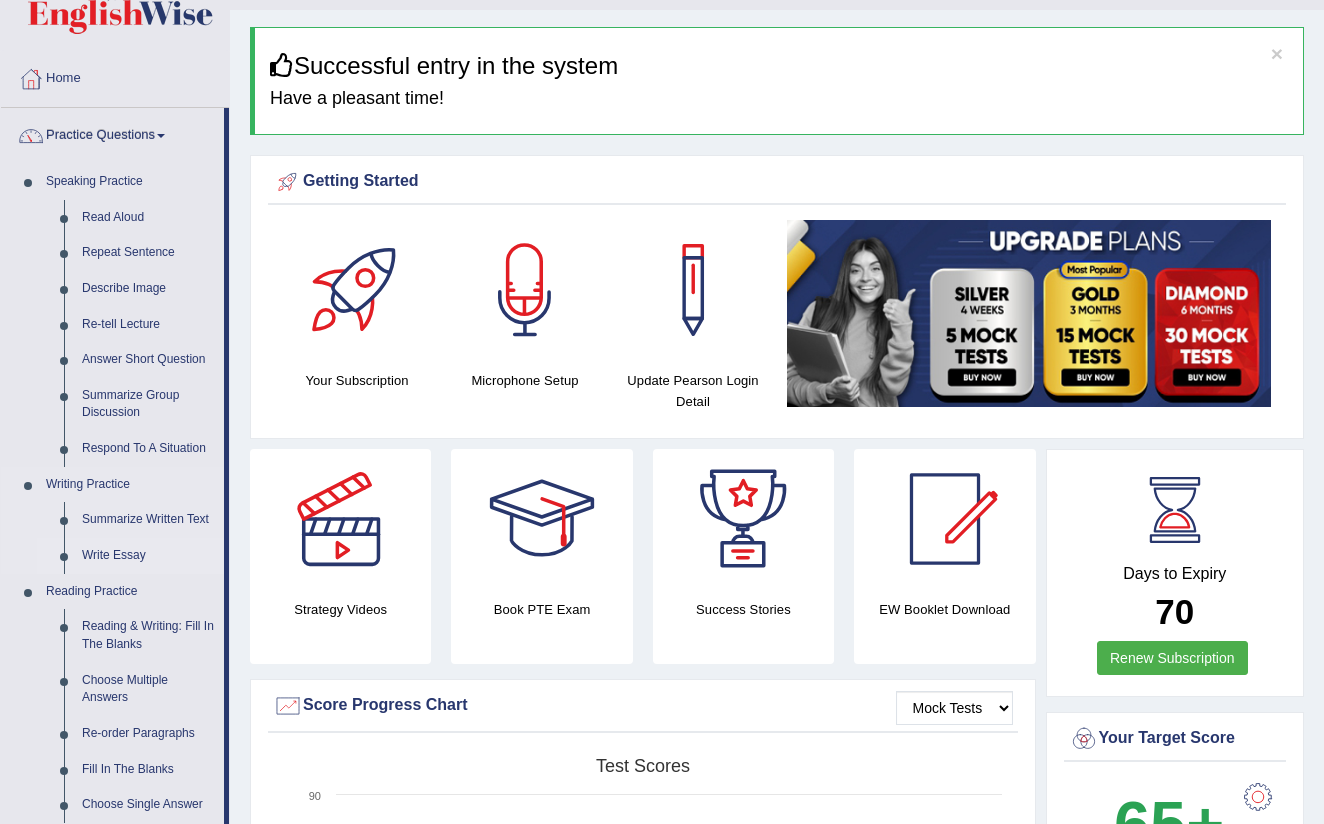 click on "Write Essay" at bounding box center (148, 556) 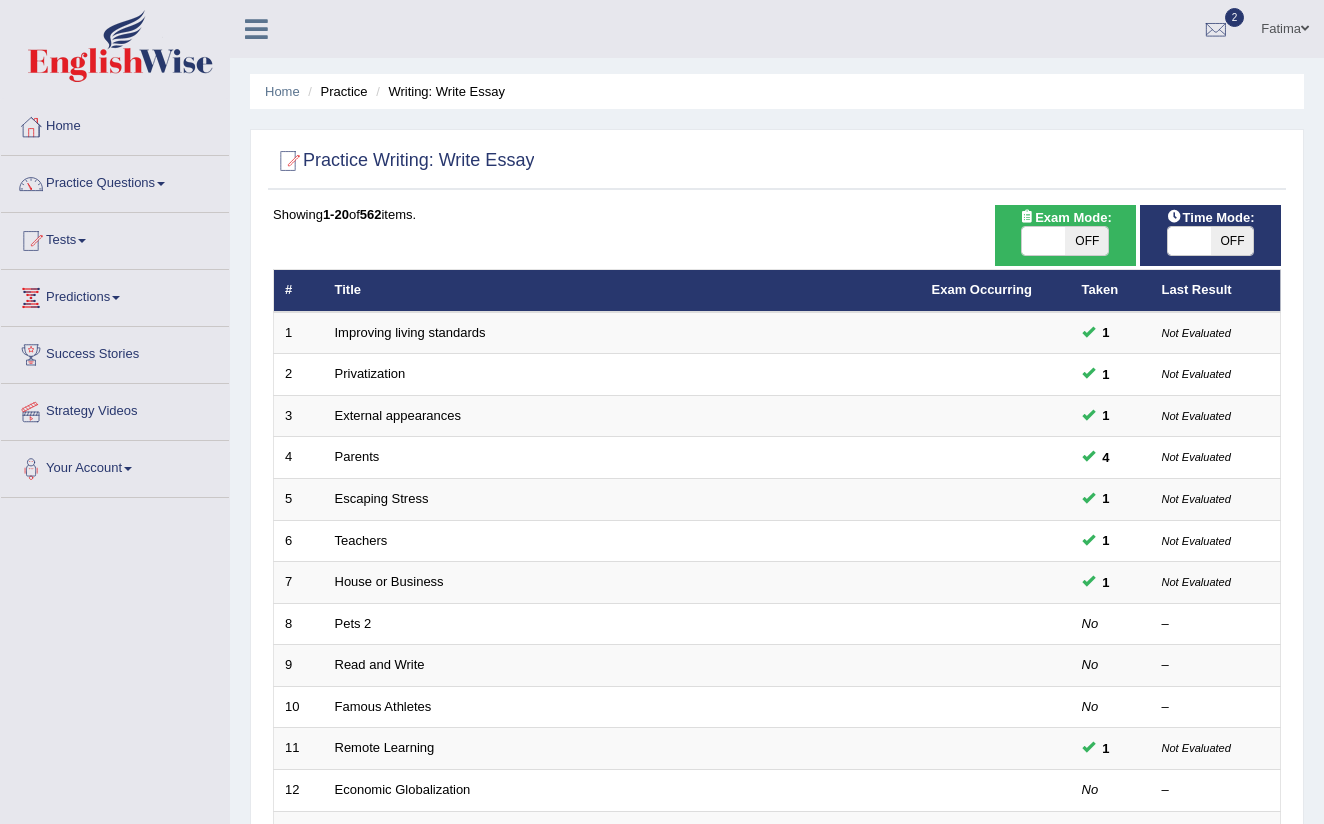 scroll, scrollTop: 0, scrollLeft: 0, axis: both 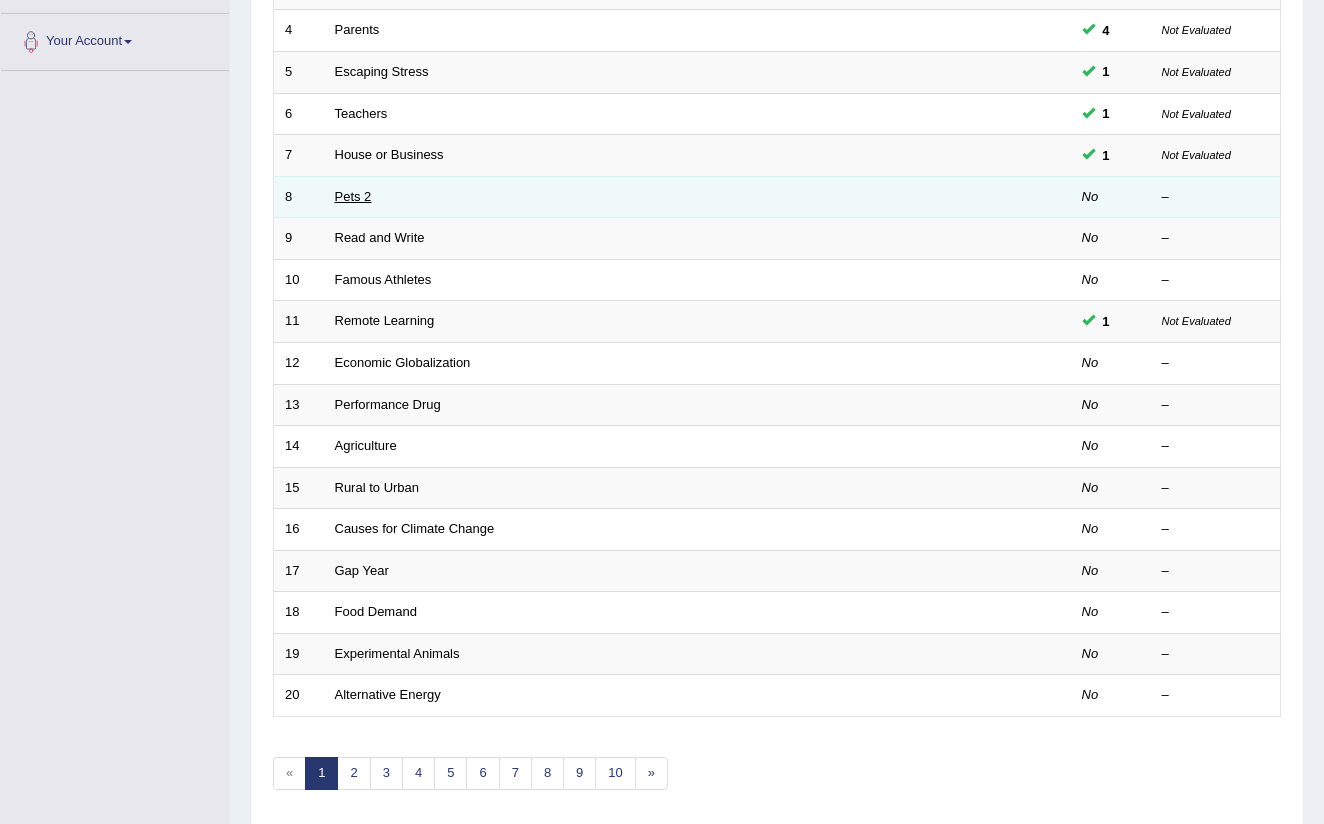 click on "Pets 2" at bounding box center (353, 196) 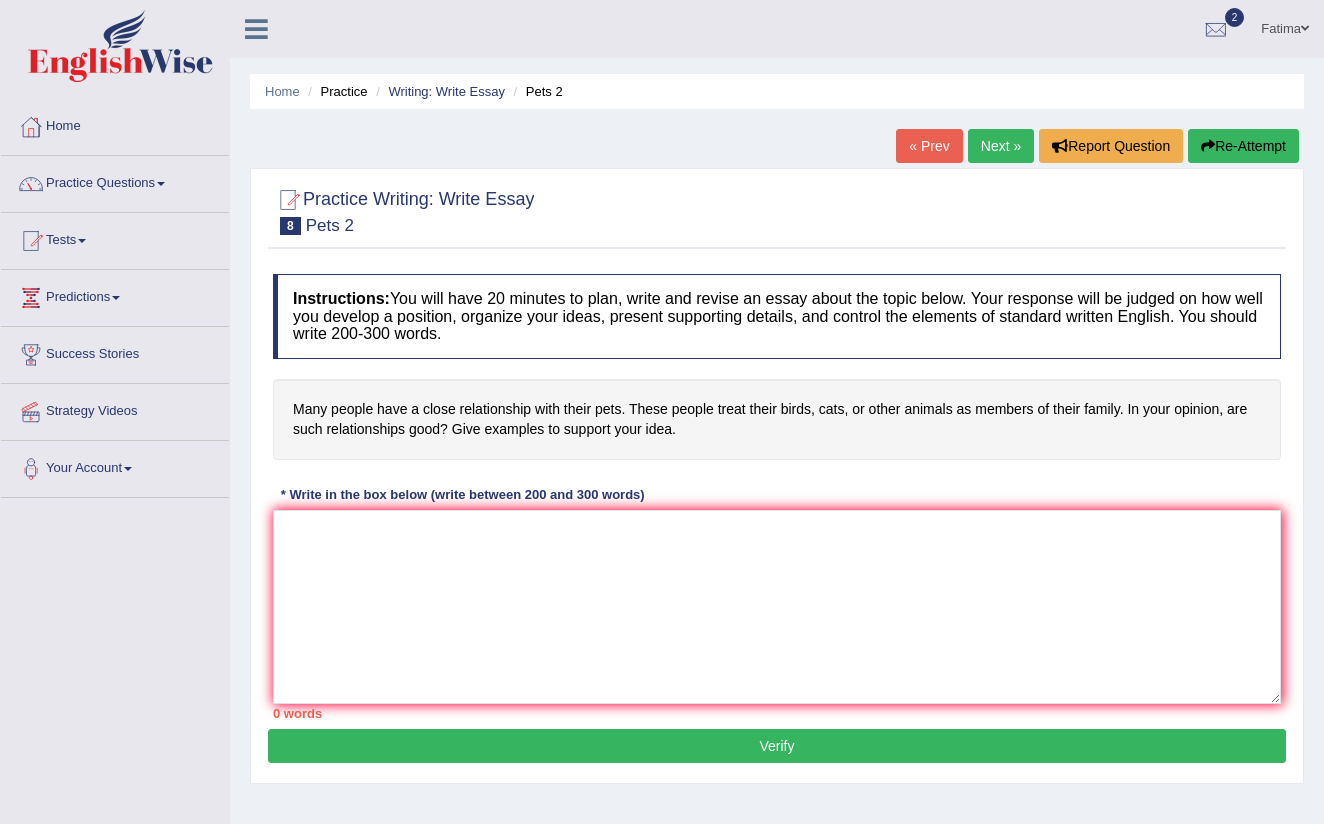 scroll, scrollTop: 0, scrollLeft: 0, axis: both 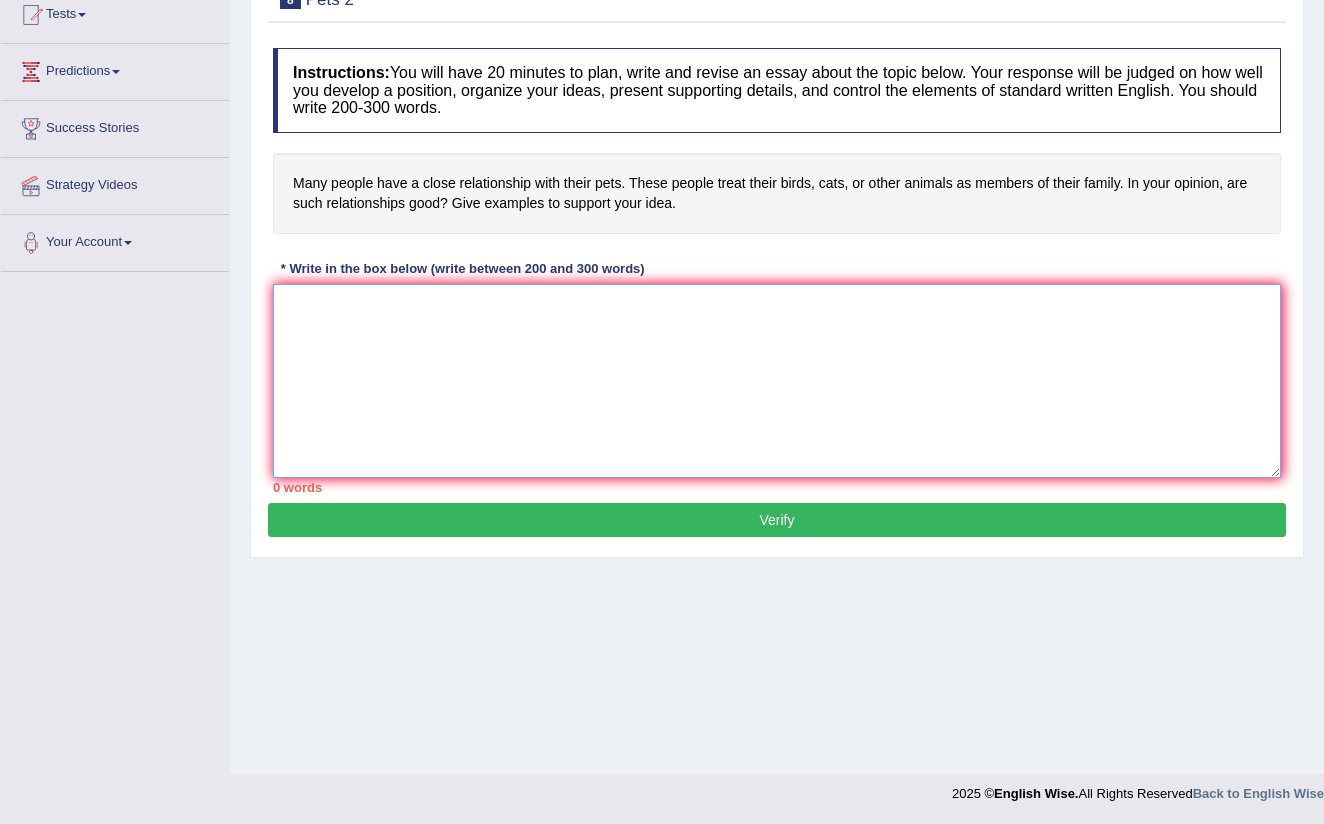 click at bounding box center [777, 381] 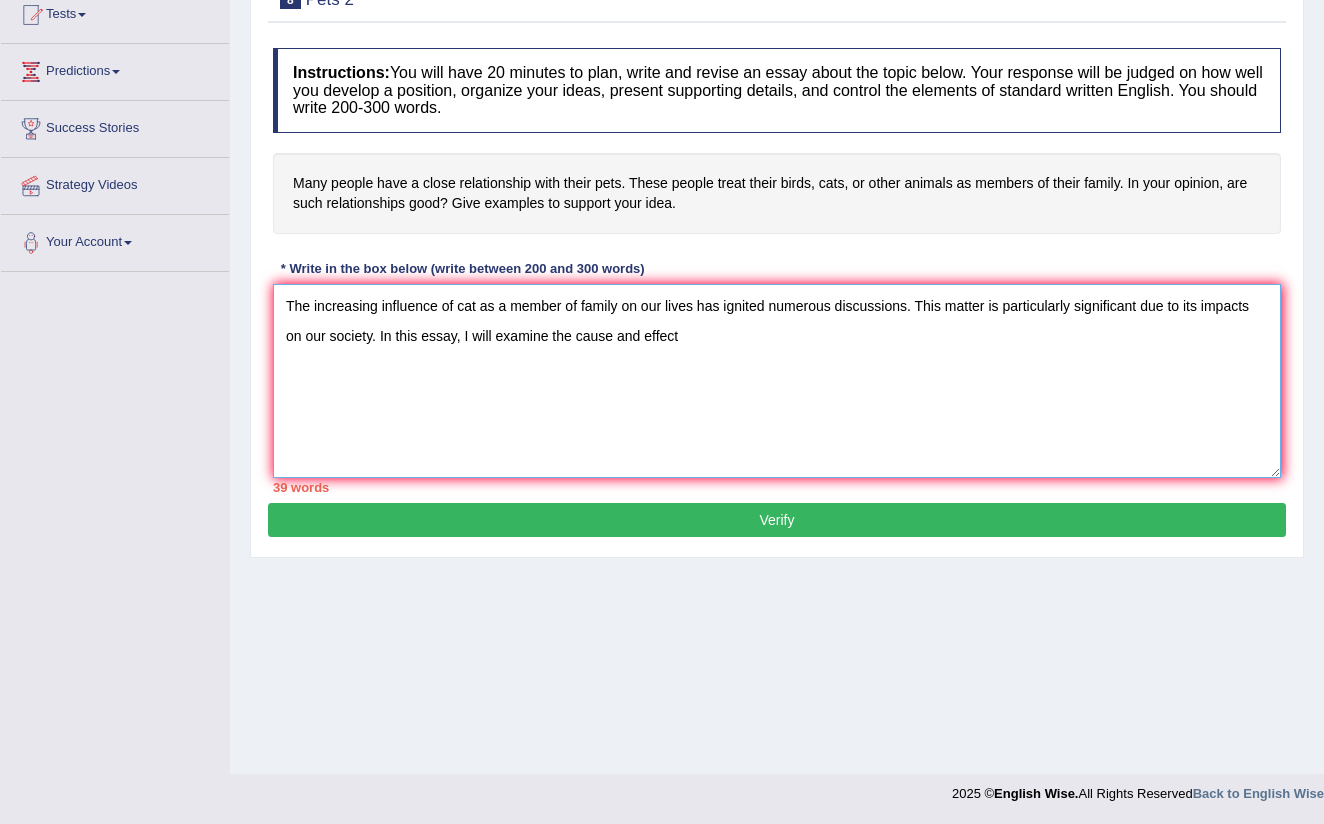 click on "The increasing influence of cat as a member of family on our lives has ignited numerous discussions. This matter is particularly significant due to its impacts on our society. In this essay, I will examine the cause and effect" at bounding box center [777, 381] 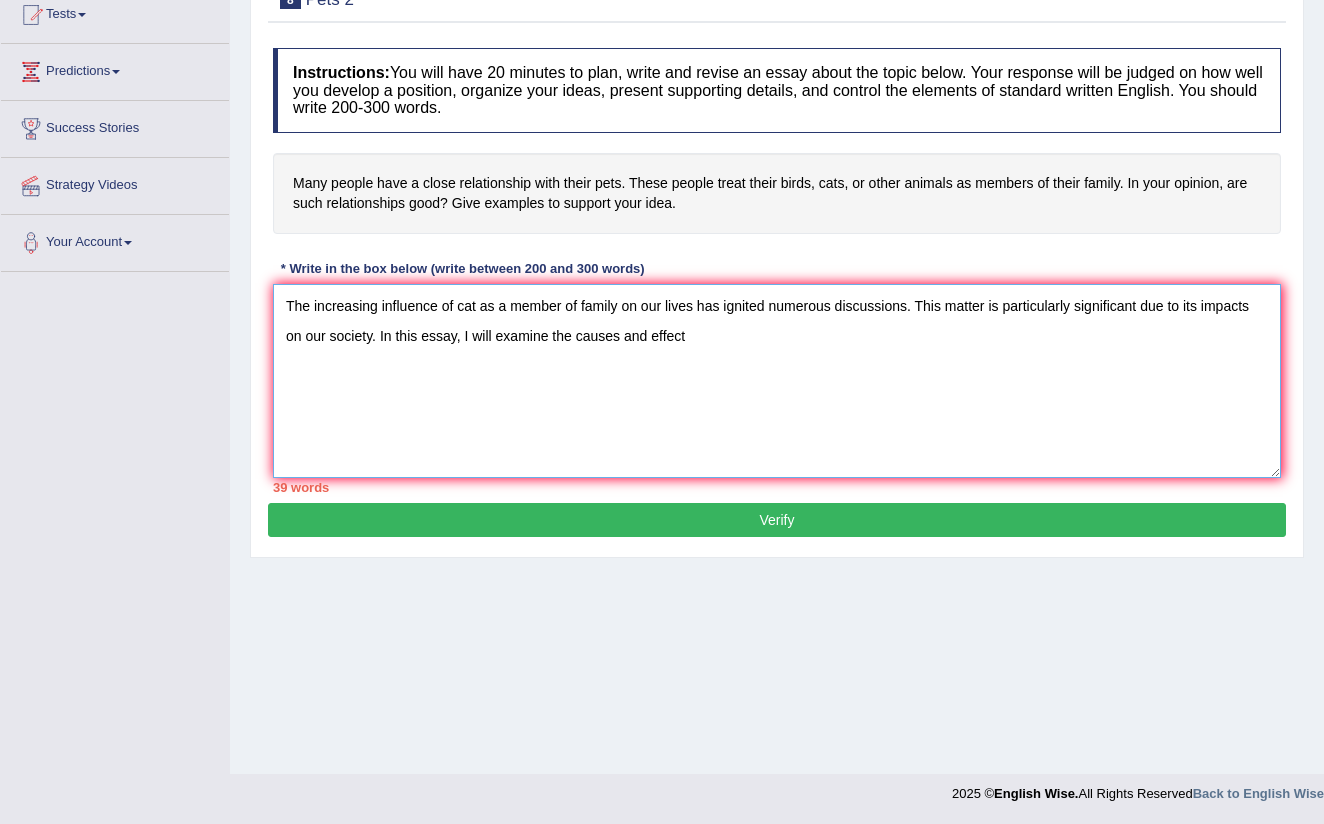 click on "The increasing influence of cat as a member of family on our lives has ignited numerous discussions. This matter is particularly significant due to its impacts on our society. In this essay, I will examine the causes and effect" at bounding box center [777, 381] 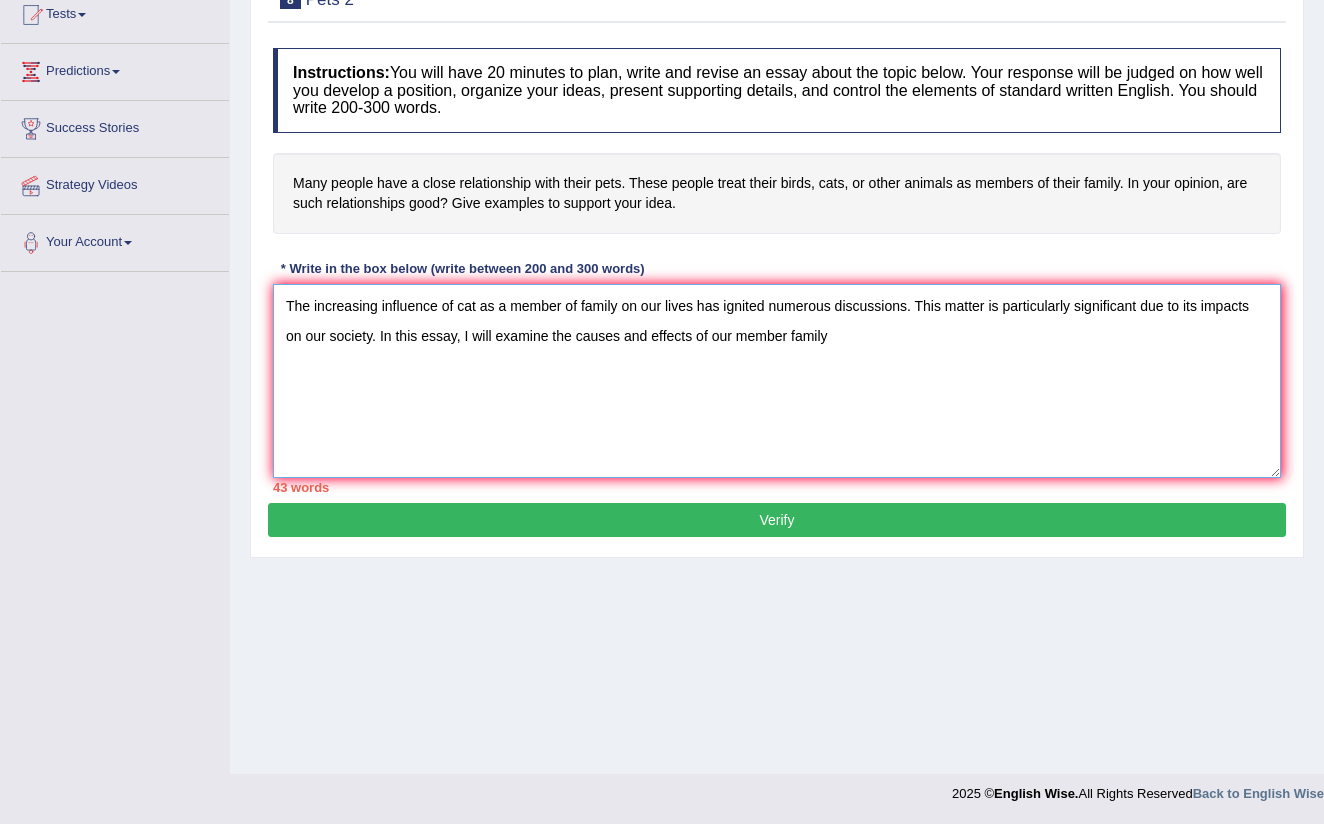 click on "The increasing influence of cat as a member of family on our lives has ignited numerous discussions. This matter is particularly significant due to its impacts on our society. In this essay, I will examine the causes and effects of our member family" at bounding box center (777, 381) 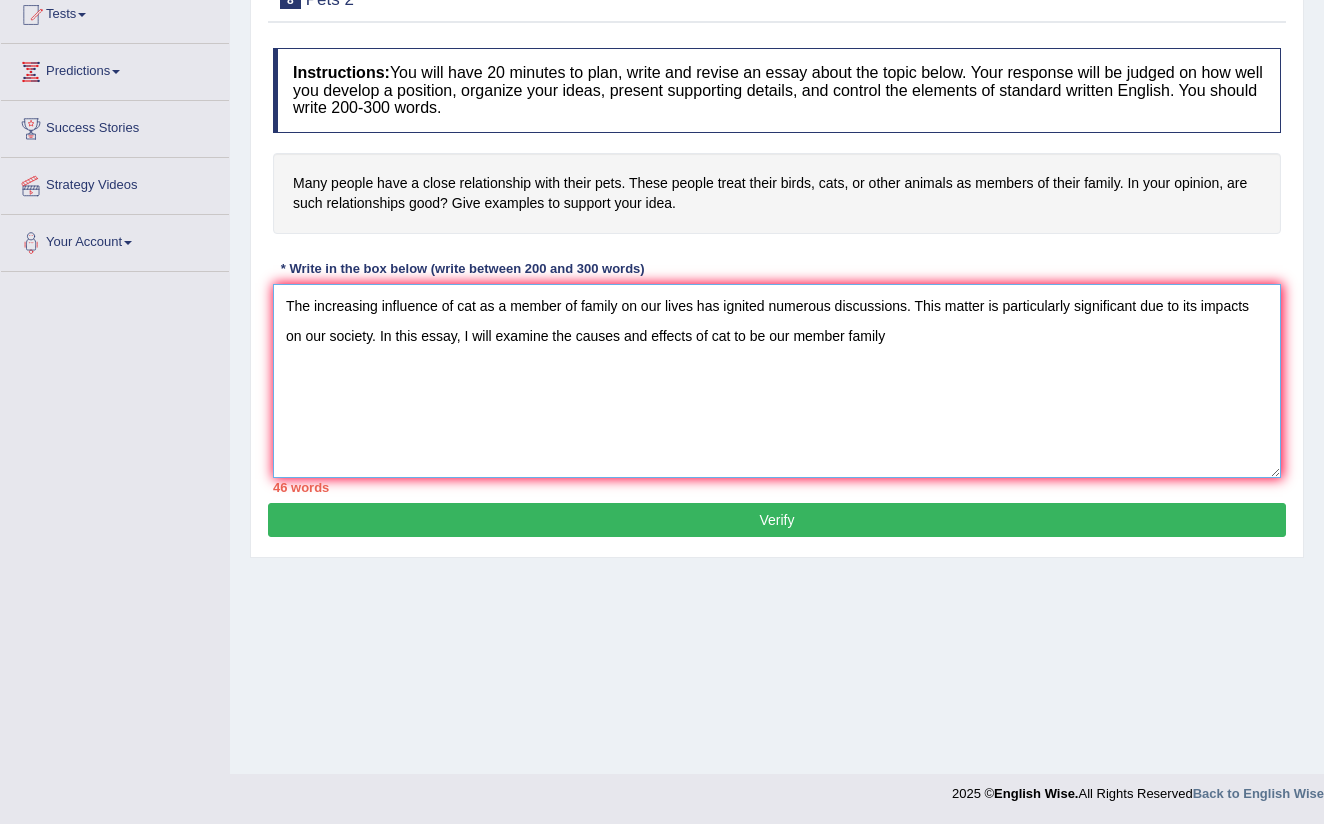 click on "The increasing influence of cat as a member of family on our lives has ignited numerous discussions. This matter is particularly significant due to its impacts on our society. In this essay, I will examine the causes and effects of cat to be our member family" at bounding box center [777, 381] 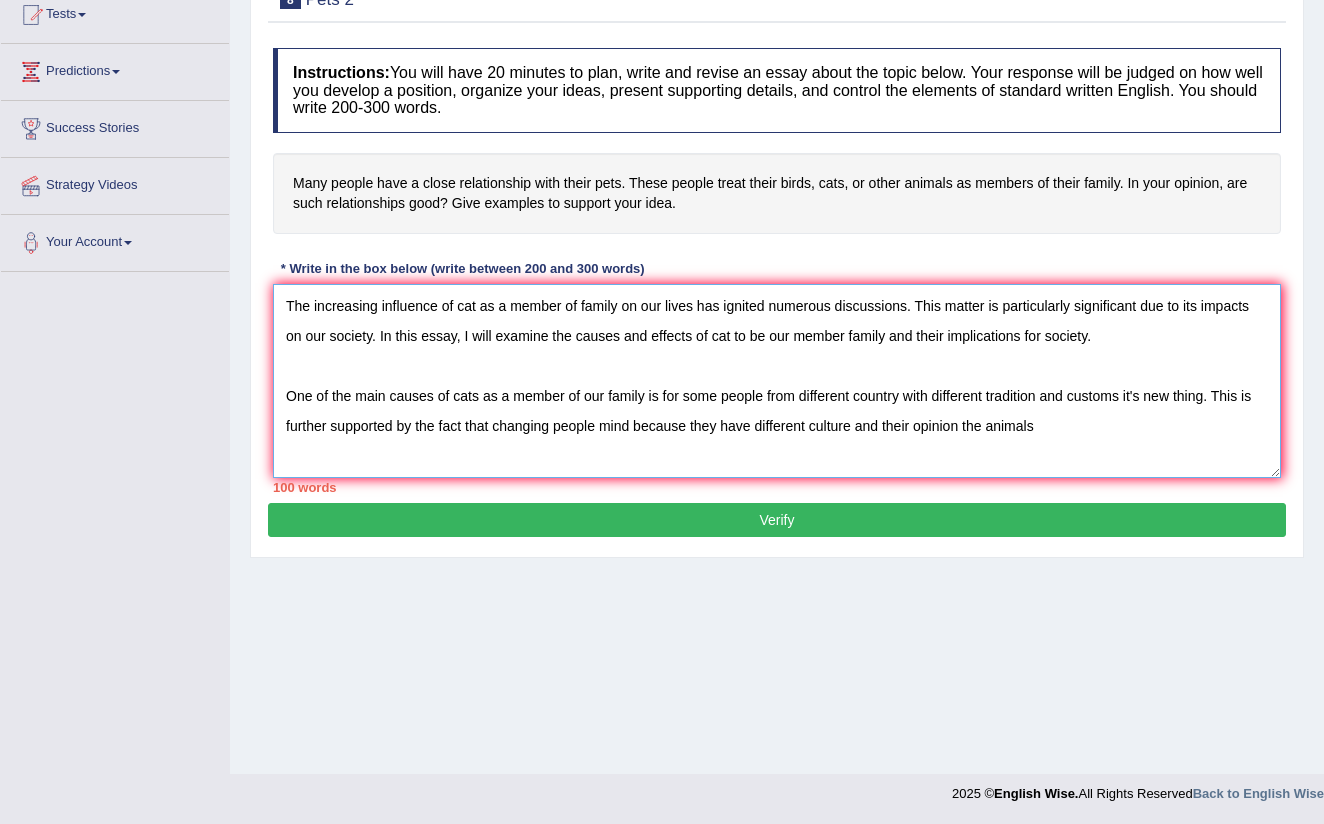 click on "The increasing influence of cat as a member of family on our lives has ignited numerous discussions. This matter is particularly significant due to its impacts on our society. In this essay, I will examine the causes and effects of cat to be our member family and their implications for society.
One of the main causes of cats as a member of our family is for some people from different country with different tradition and customs it's new thing. This is further supported by the fact that changing people mind because they have different culture and their opinion the animals" at bounding box center (777, 381) 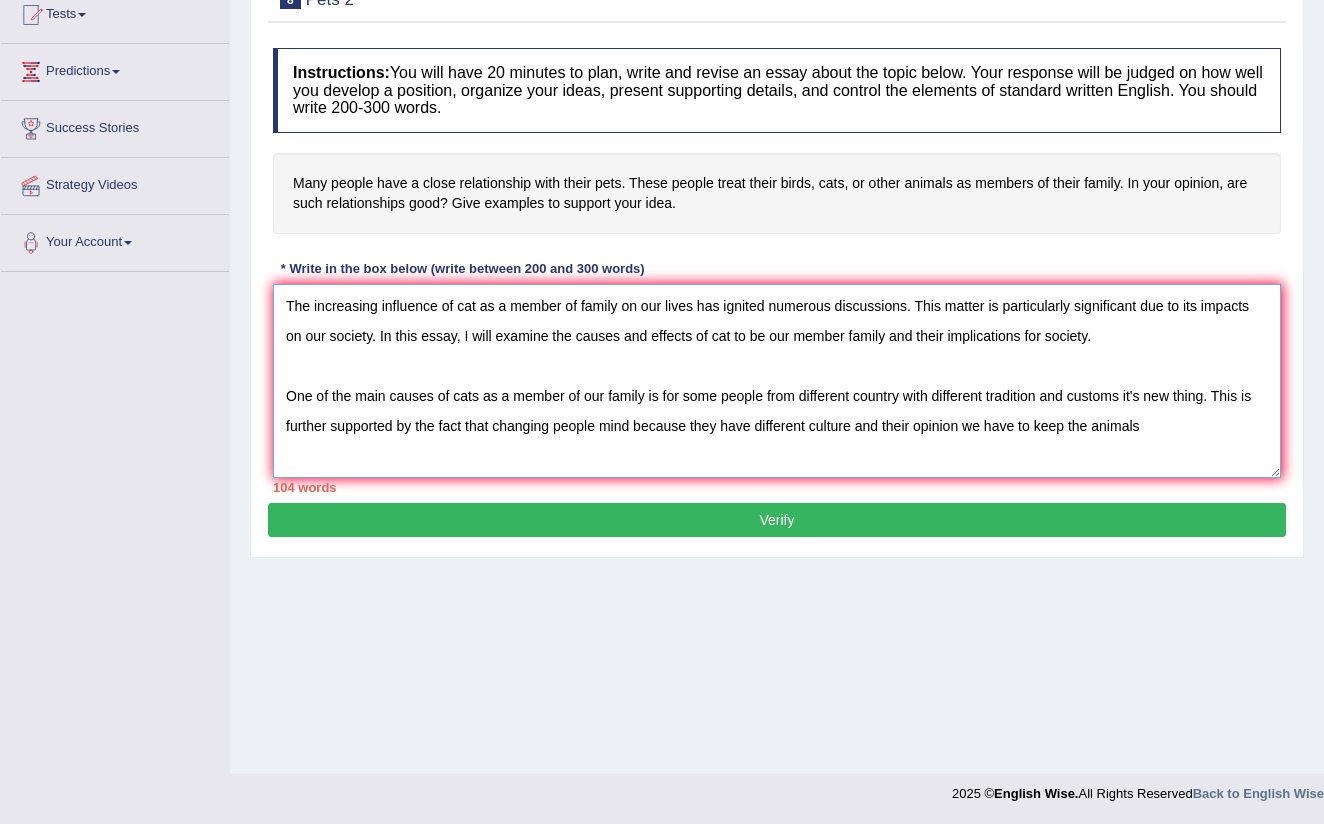 click on "The increasing influence of cat as a member of family on our lives has ignited numerous discussions. This matter is particularly significant due to its impacts on our society. In this essay, I will examine the causes and effects of cat to be our member family and their implications for society.
One of the main causes of cats as a member of our family is for some people from different country with different tradition and customs it's new thing. This is further supported by the fact that changing people mind because they have different culture and their opinion we have to keep the animals" at bounding box center (777, 381) 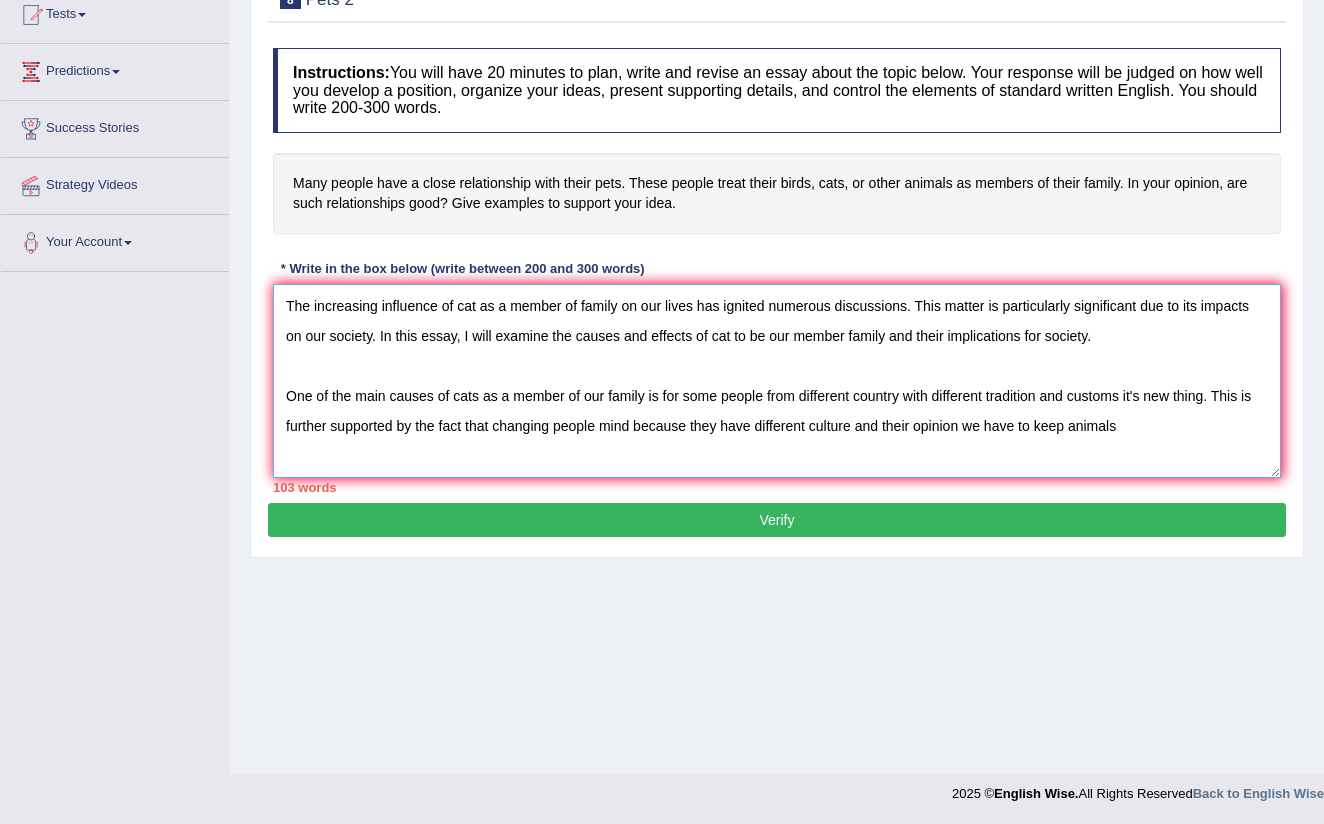 click on "The increasing influence of cat as a member of family on our lives has ignited numerous discussions. This matter is particularly significant due to its impacts on our society. In this essay, I will examine the causes and effects of cat to be our member family and their implications for society.
One of the main causes of cats as a member of our family is for some people from different country with different tradition and customs it's new thing. This is further supported by the fact that changing people mind because they have different culture and their opinion we have to keep animals" at bounding box center (777, 381) 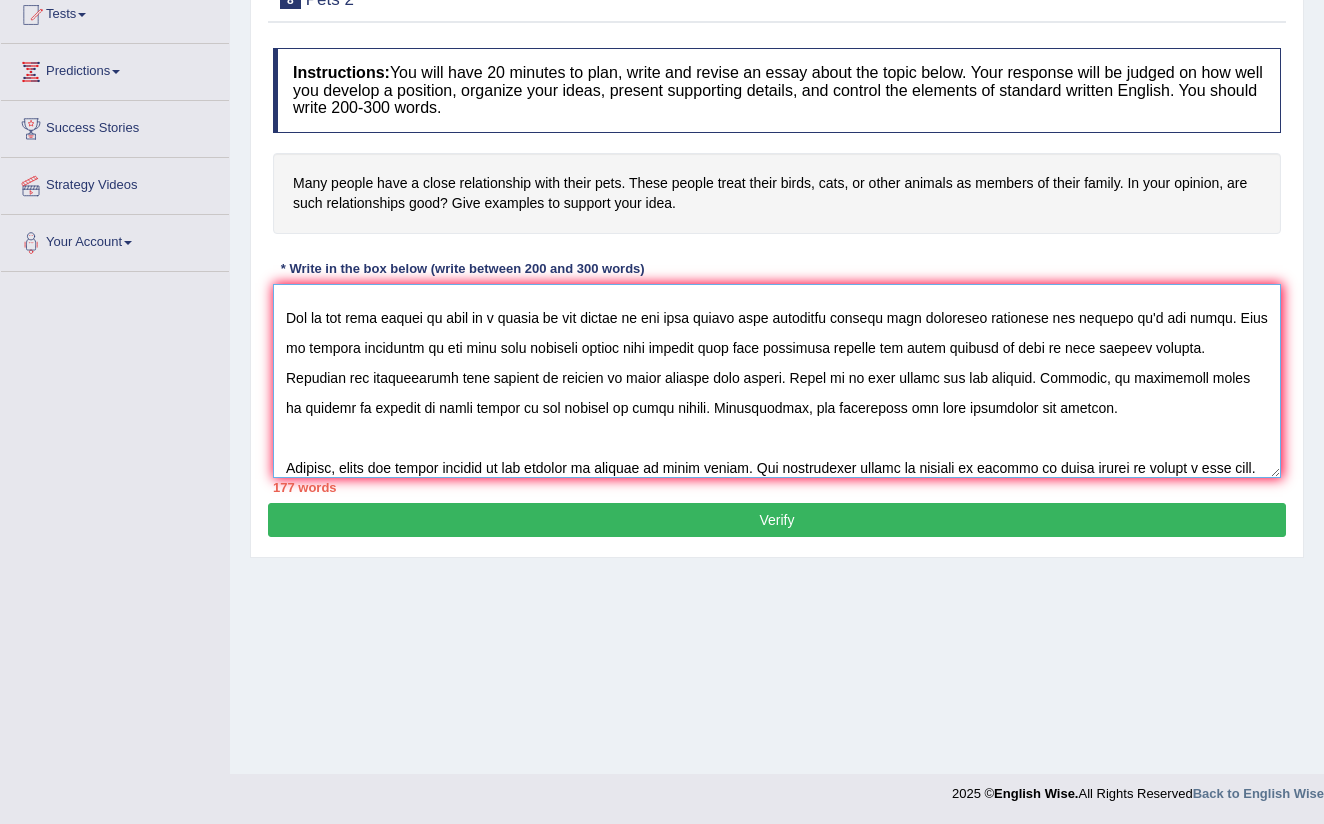 scroll, scrollTop: 108, scrollLeft: 0, axis: vertical 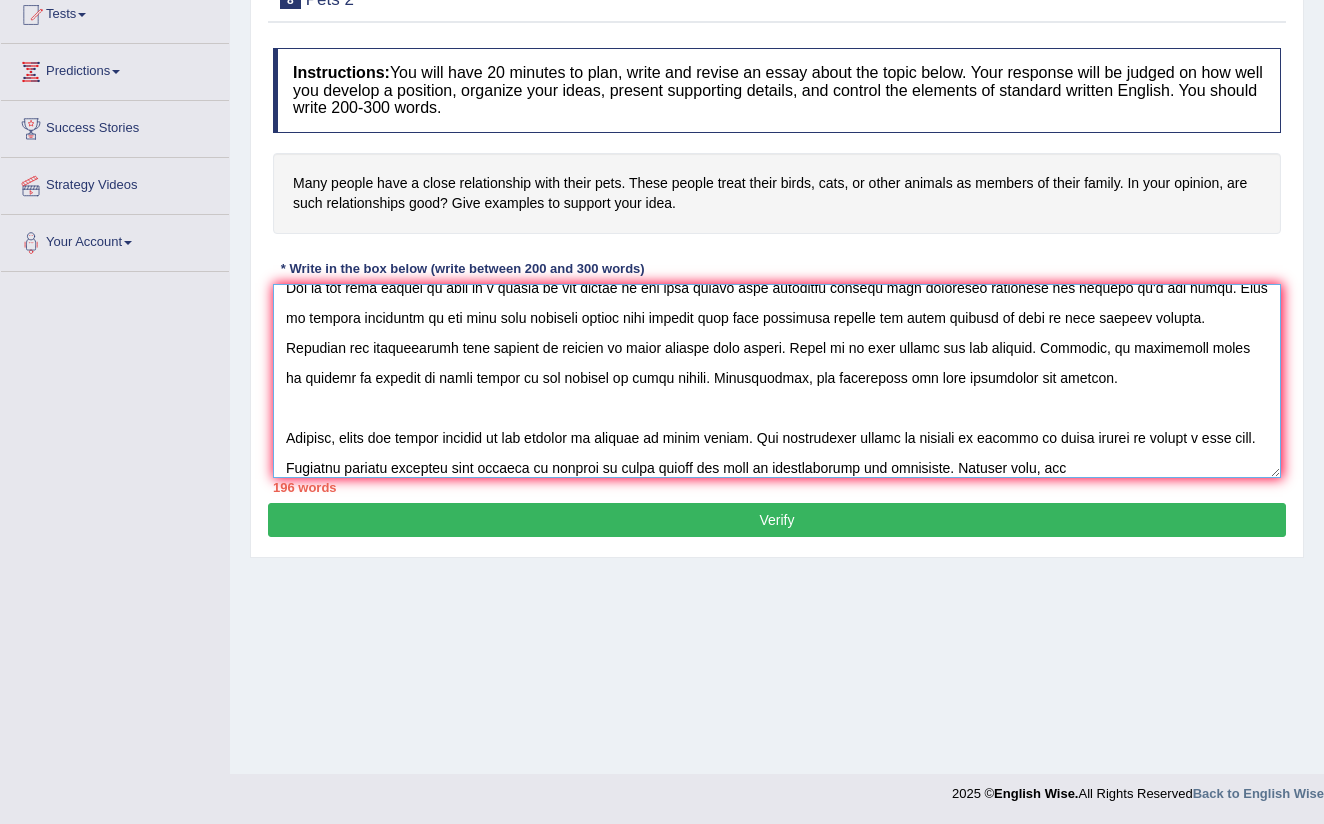 click at bounding box center (777, 381) 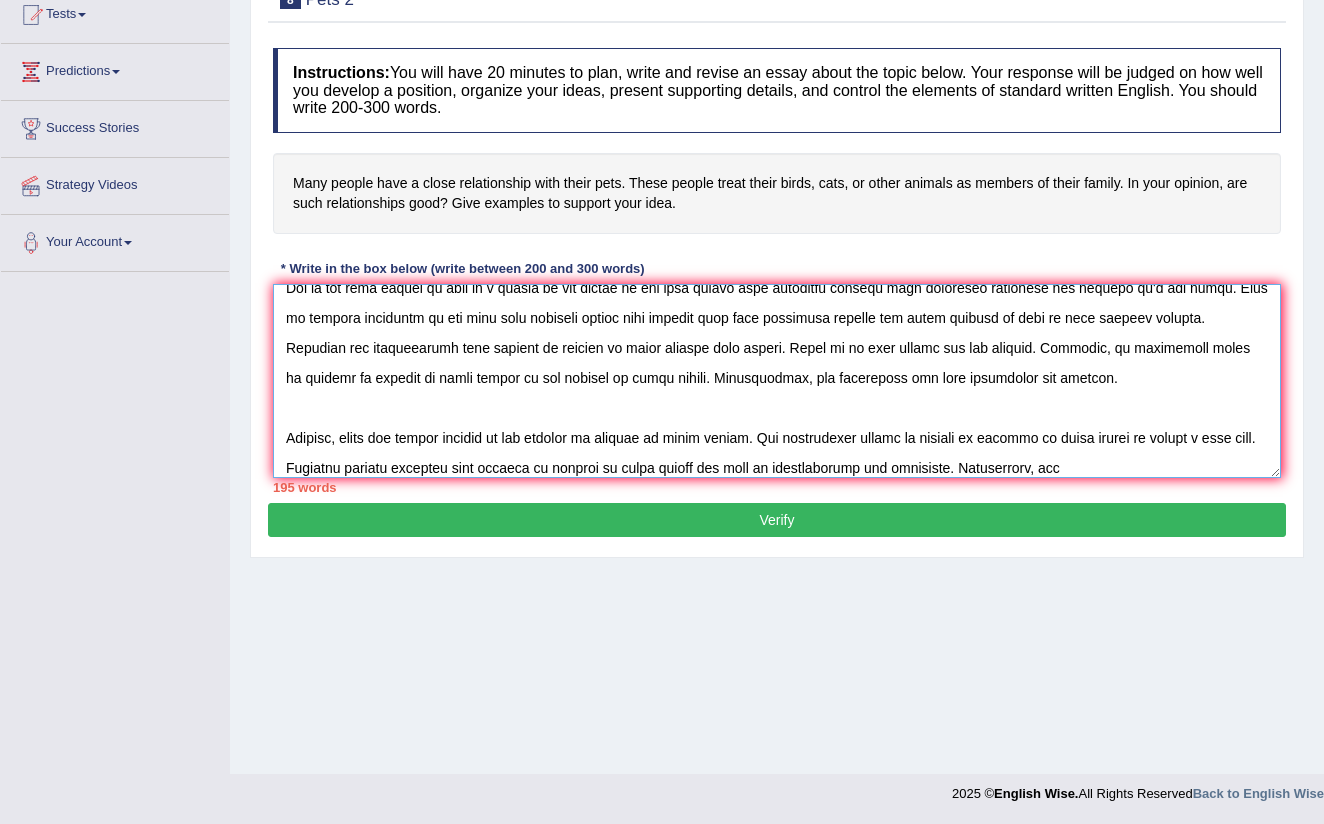 click at bounding box center [777, 381] 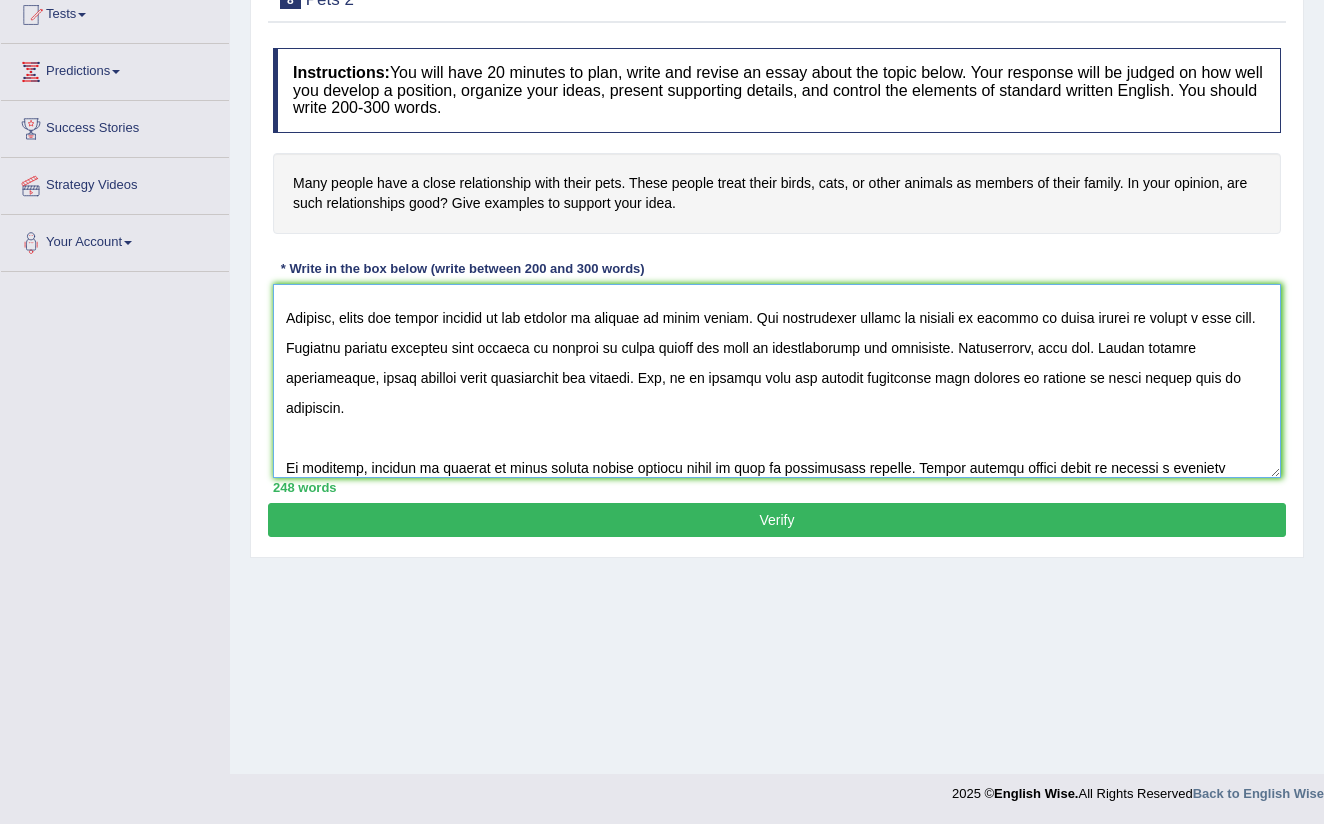 scroll, scrollTop: 258, scrollLeft: 0, axis: vertical 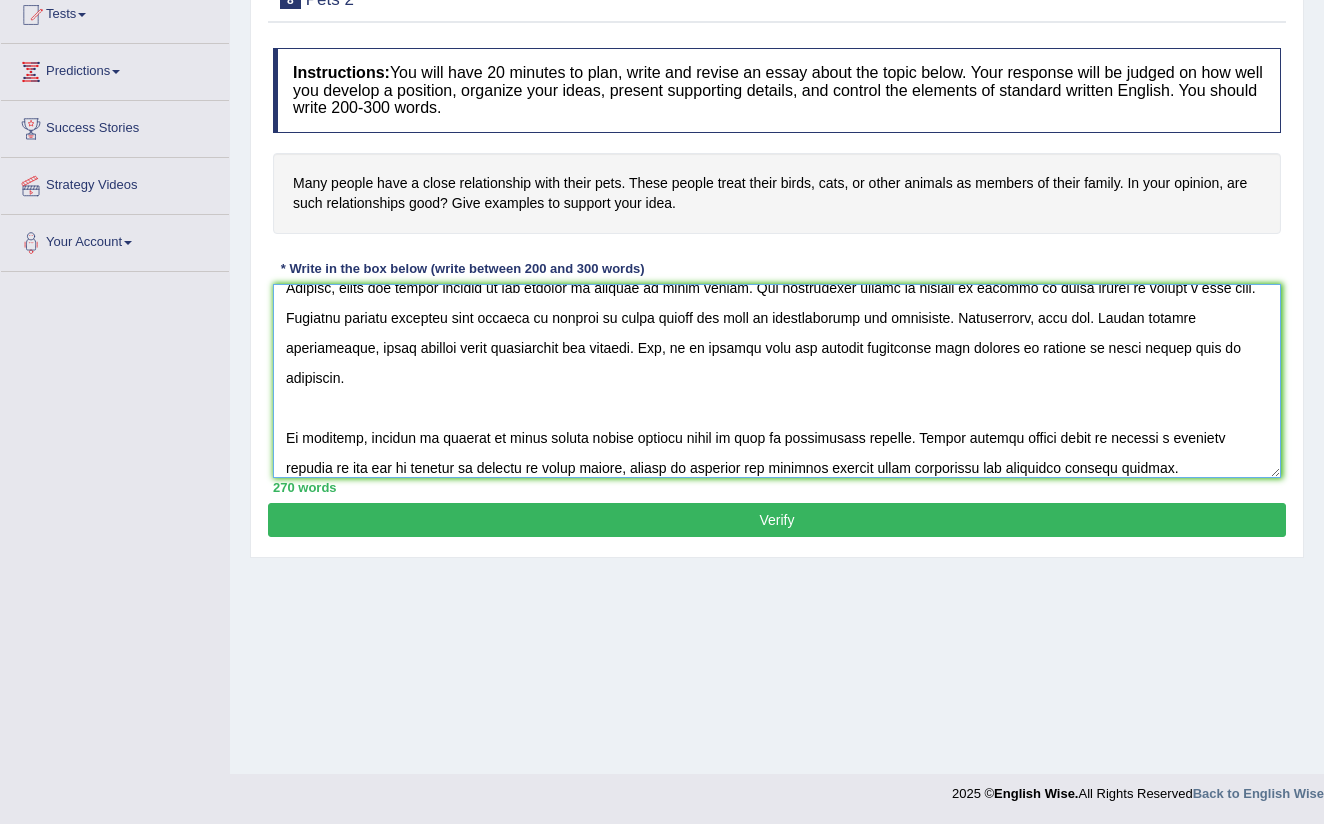 type on "The increasing influence of cat as a member of family on our lives has ignited numerous discussions. This matter is particularly significant due to its impacts on our society. In this essay, I will examine the causes and effects of cat to be our member family and their implications for society.
One of the main causes of cats as a member of our family is for some people from different country with different tradition and customs it's new thing. This is further supported by the fact that changing people mind because they have different culture and their opinion we have to keep animals outside. Research has demonstrated that animals as members of their familiy like humans. Cause to be more common for the society. Moreover, an additional cause of animals as members of their family is its ability to their mental. Consequently, the considered for both indiviuals and society.
However, there are sevral effects of the animals as members of their family. One significant effect of animals as members of their famil..." 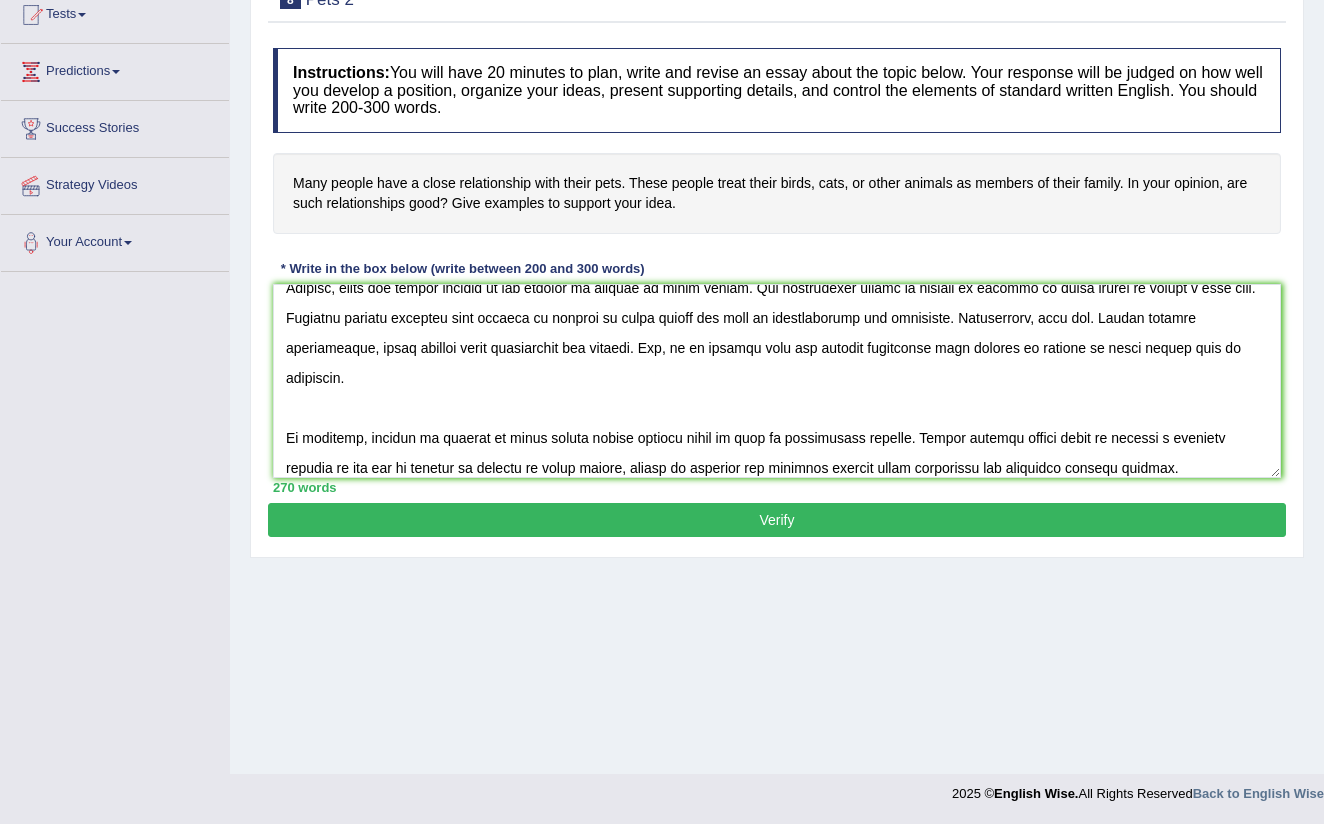 click on "Verify" at bounding box center (777, 520) 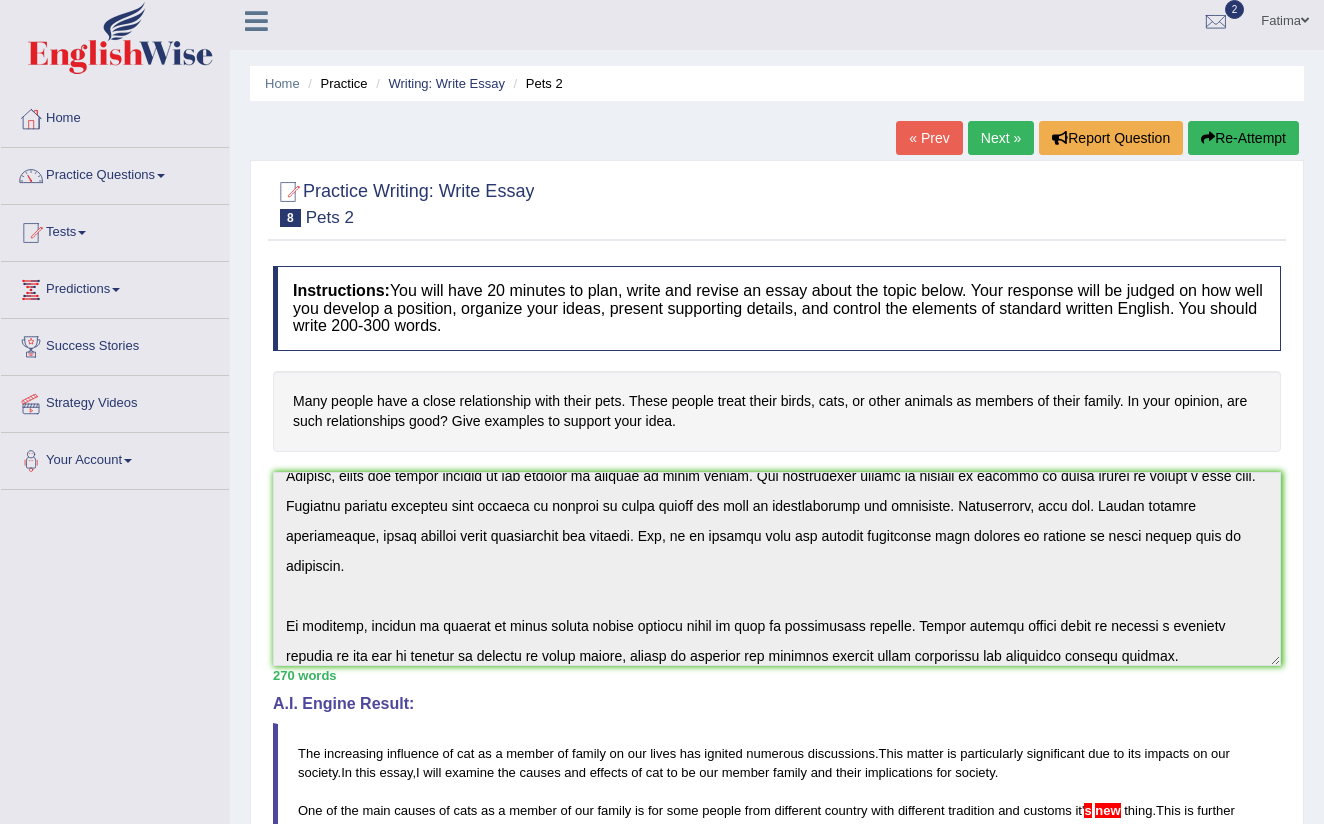 scroll, scrollTop: 10, scrollLeft: 0, axis: vertical 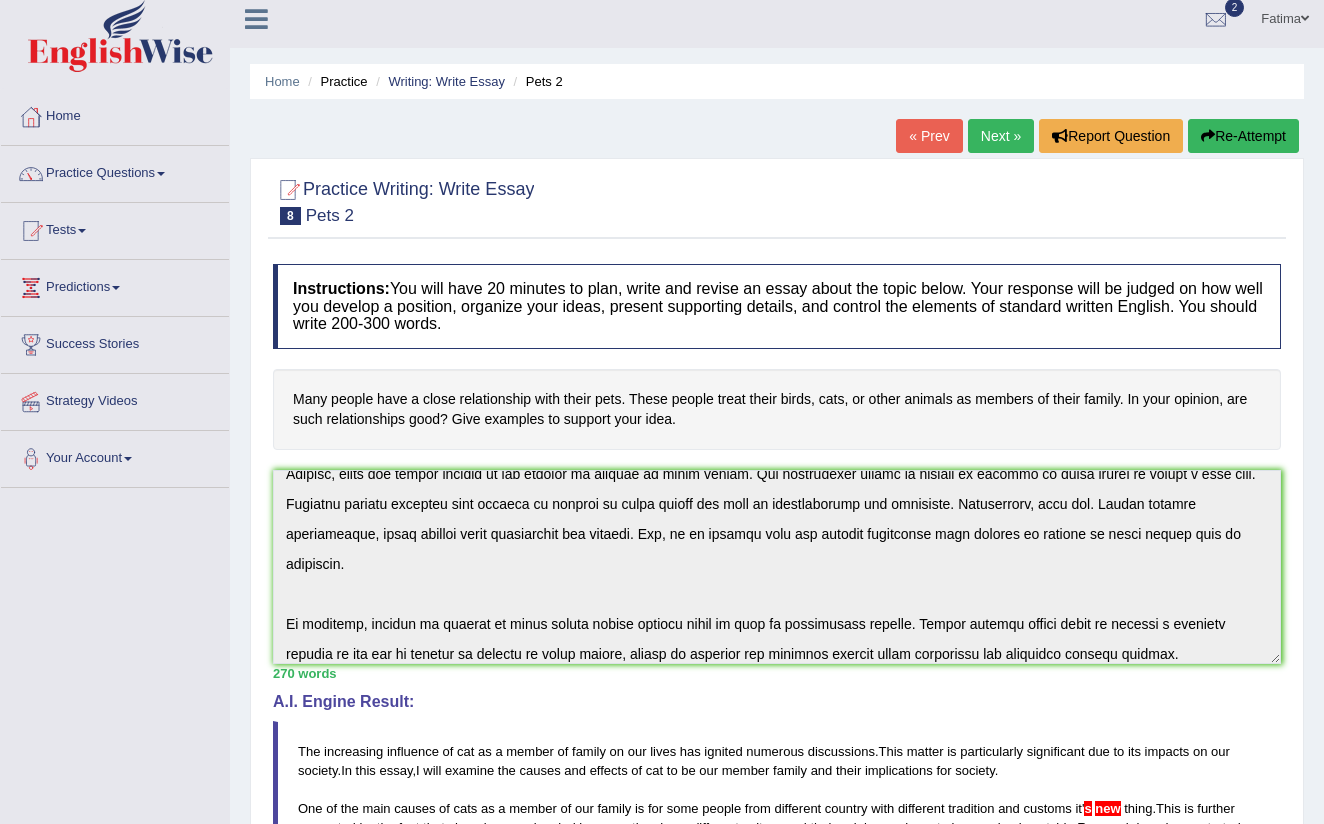 click on "Next »" at bounding box center [1001, 136] 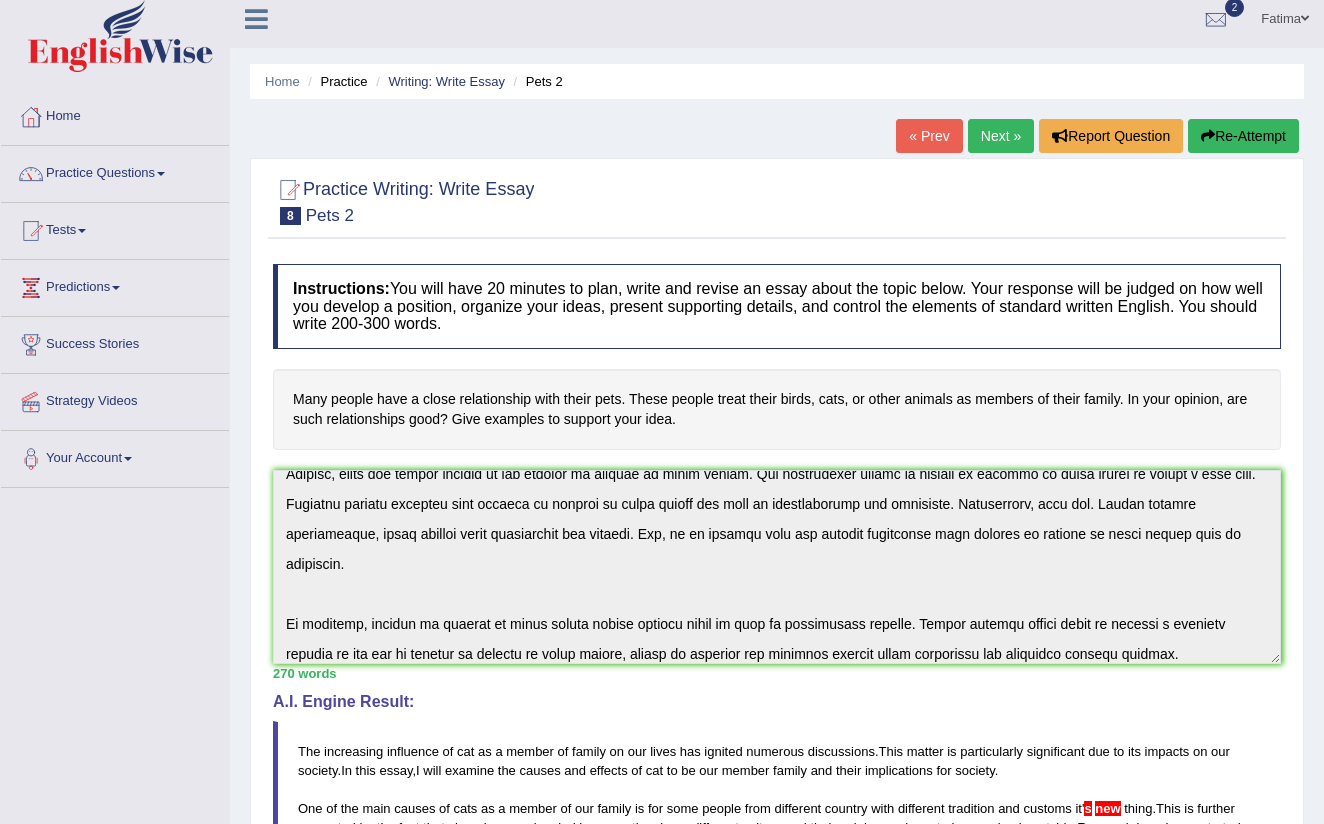 click on "Next »" at bounding box center (1001, 136) 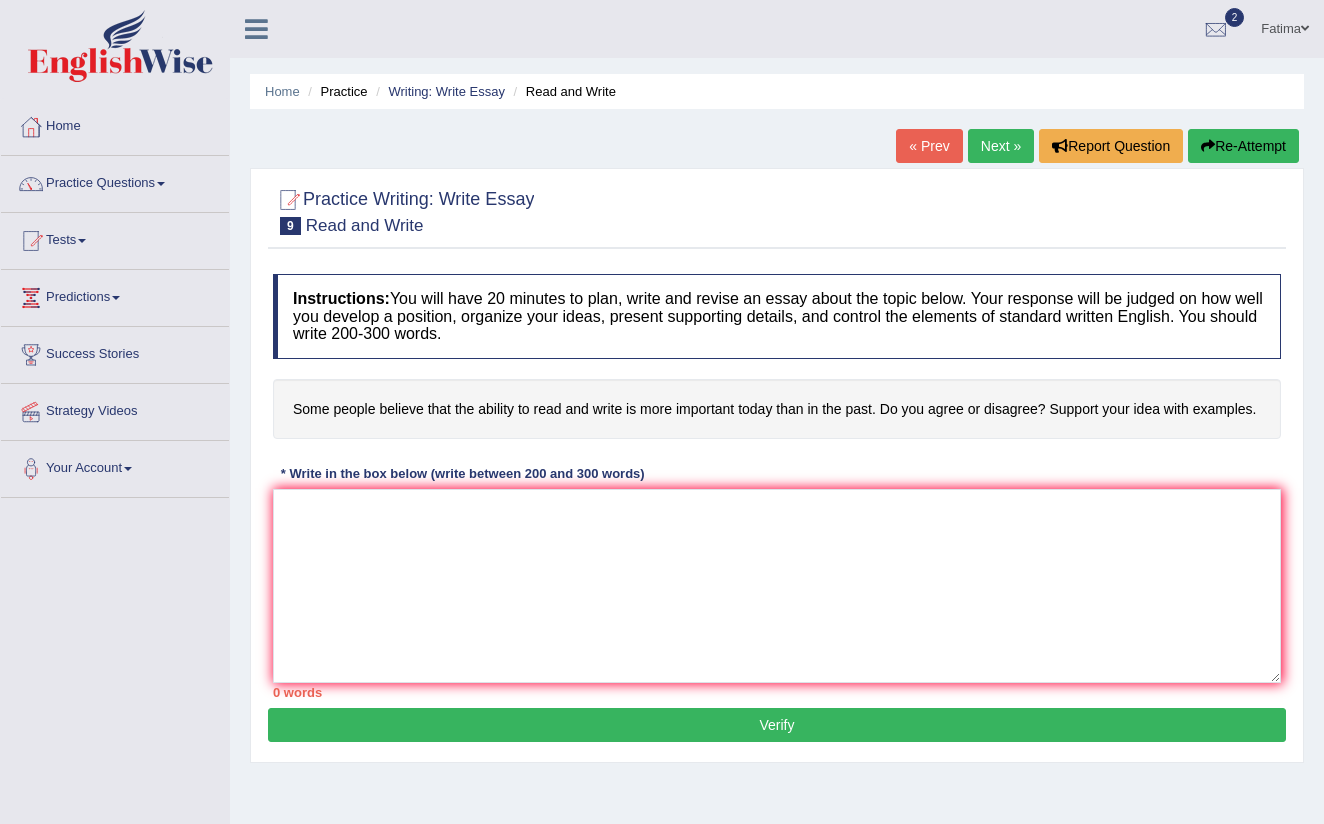 scroll, scrollTop: 0, scrollLeft: 0, axis: both 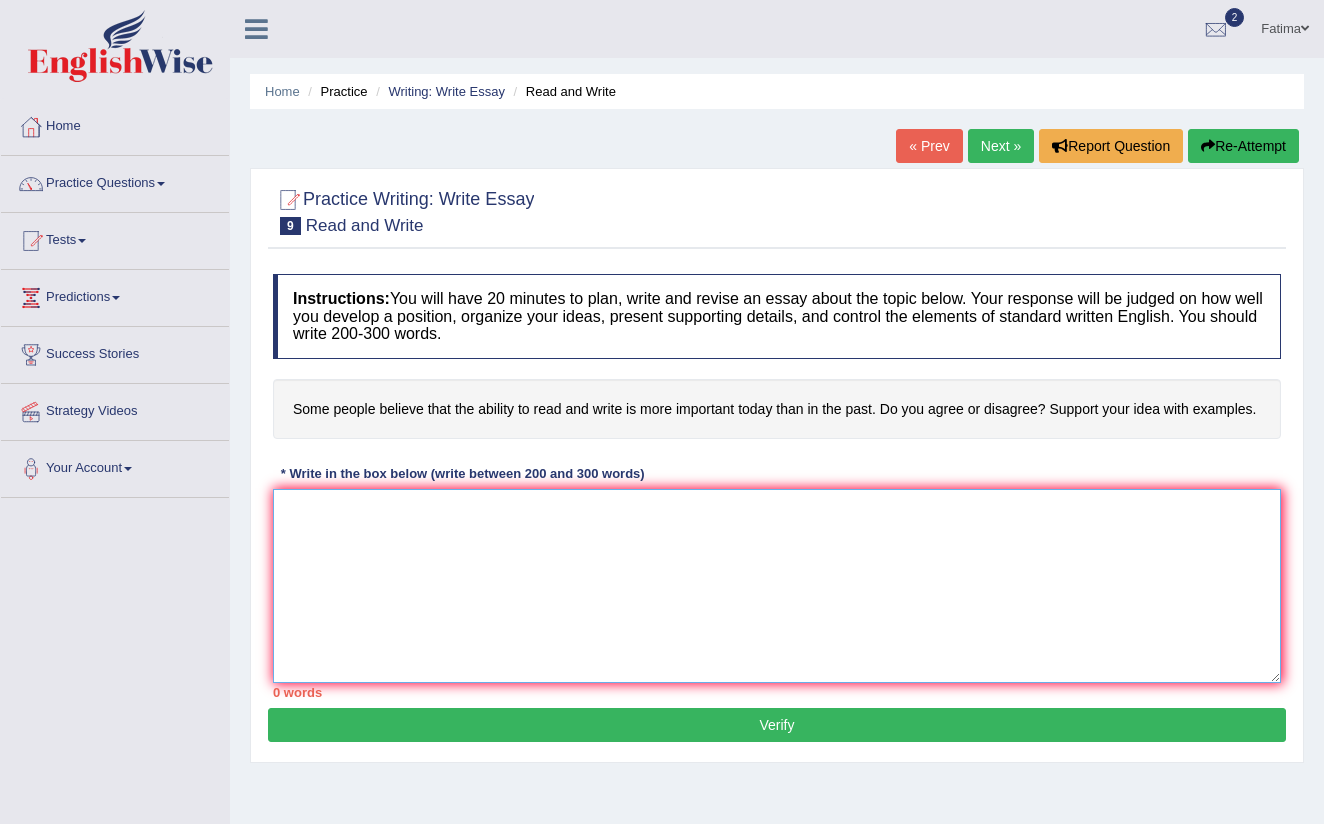 click at bounding box center [777, 586] 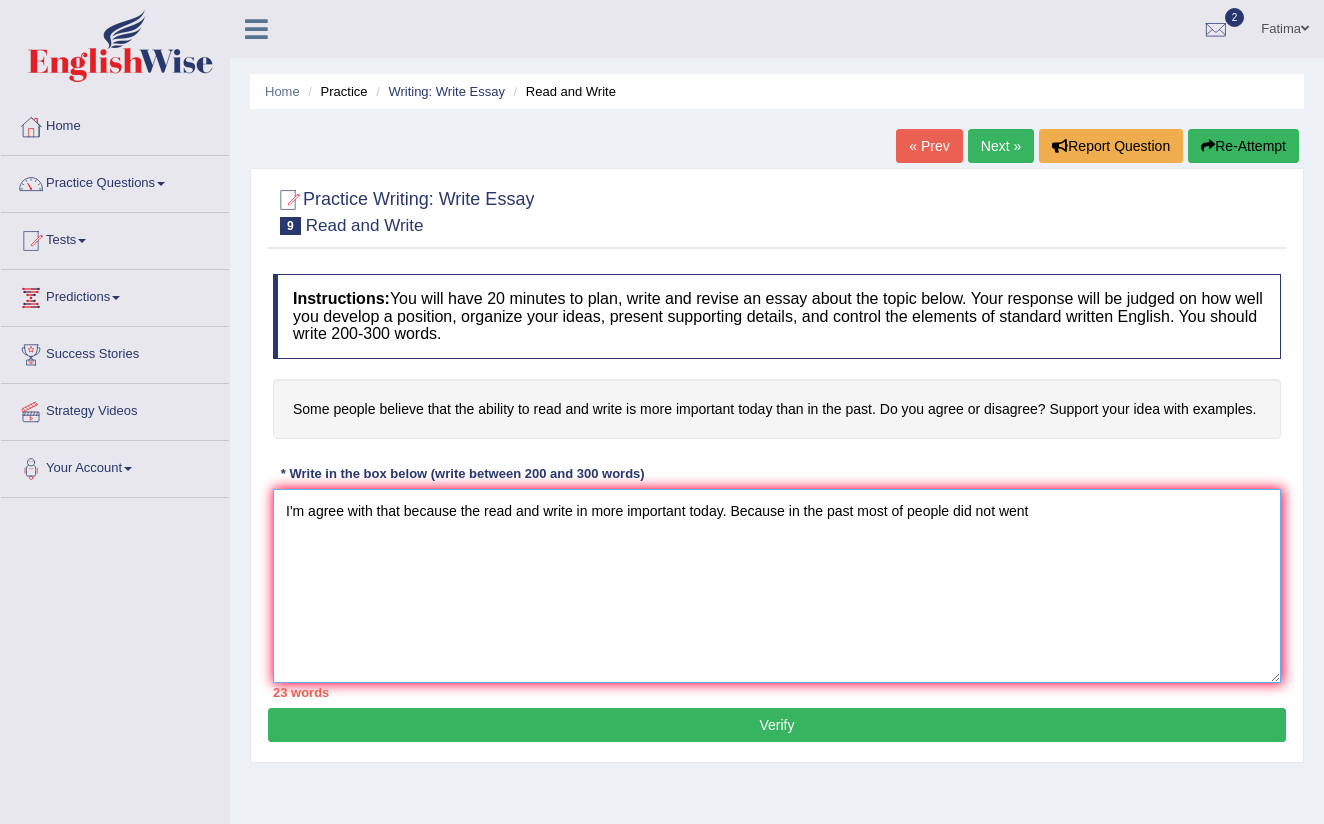 click on "I'm agree with that because the read and write in more important today. Because in the past most of people did not went" at bounding box center [777, 586] 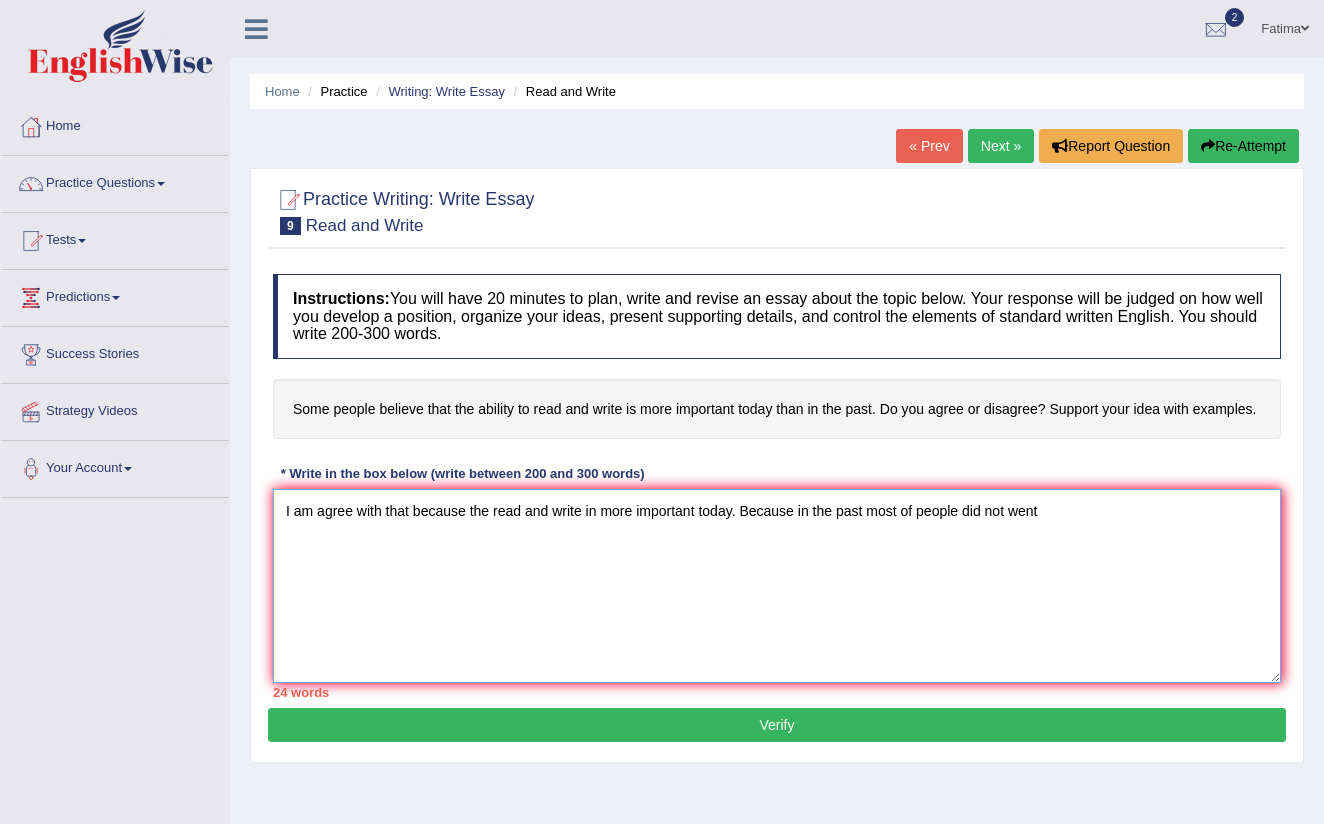 click on "I am agree with that because the read and write in more important today. Because in the past most of people did not went" at bounding box center (777, 586) 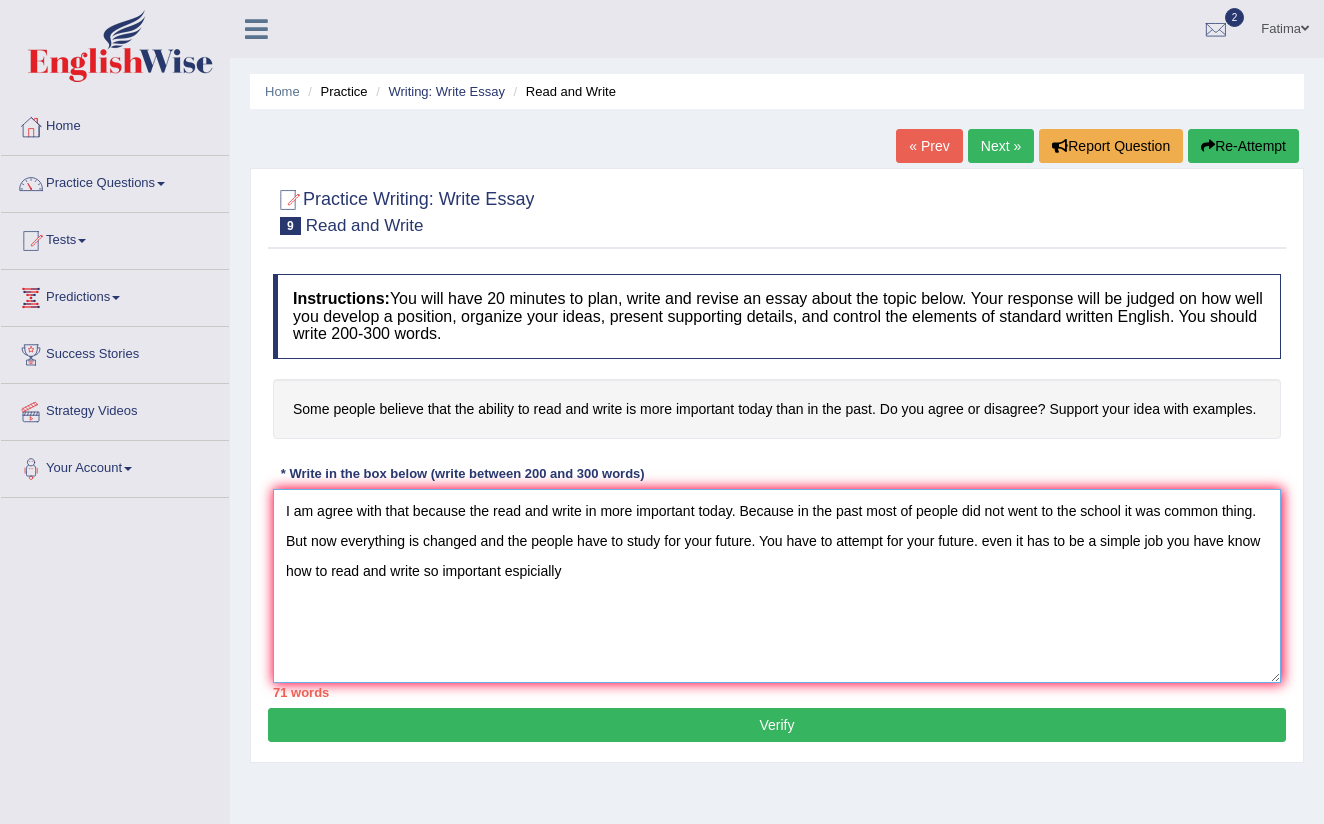 click on "I am agree with that because the read and write in more important today. Because in the past most of people did not went to the school it was common thing. But now everything is changed and the people have to study for your future. You have to attempt for your future. even it has to be a simple job you have know how to read and write so important espicially" at bounding box center [777, 586] 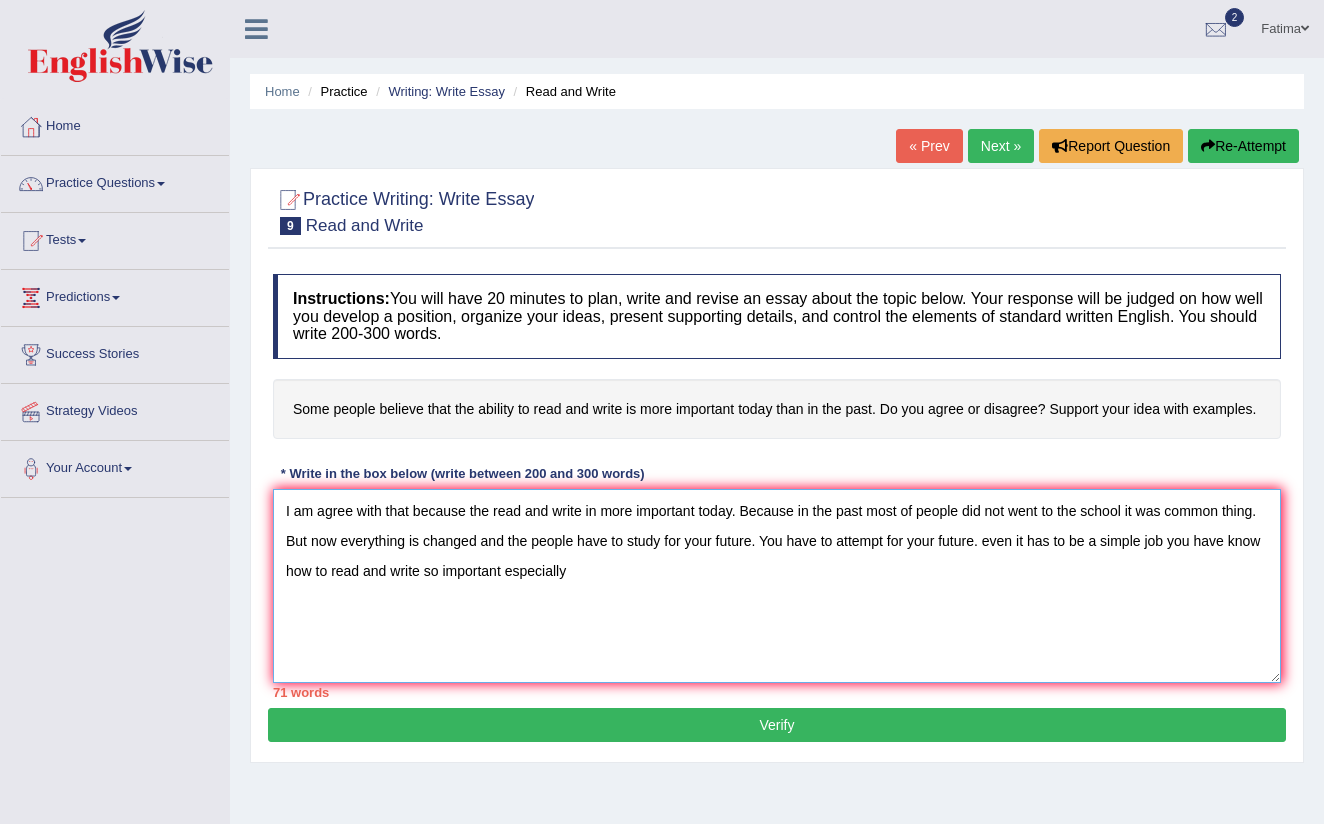 click on "I am agree with that because the read and write in more important today. Because in the past most of people did not went to the school it was common thing. But now everything is changed and the people have to study for your future. You have to attempt for your future. even it has to be a simple job you have know how to read and write so important especially" at bounding box center (777, 586) 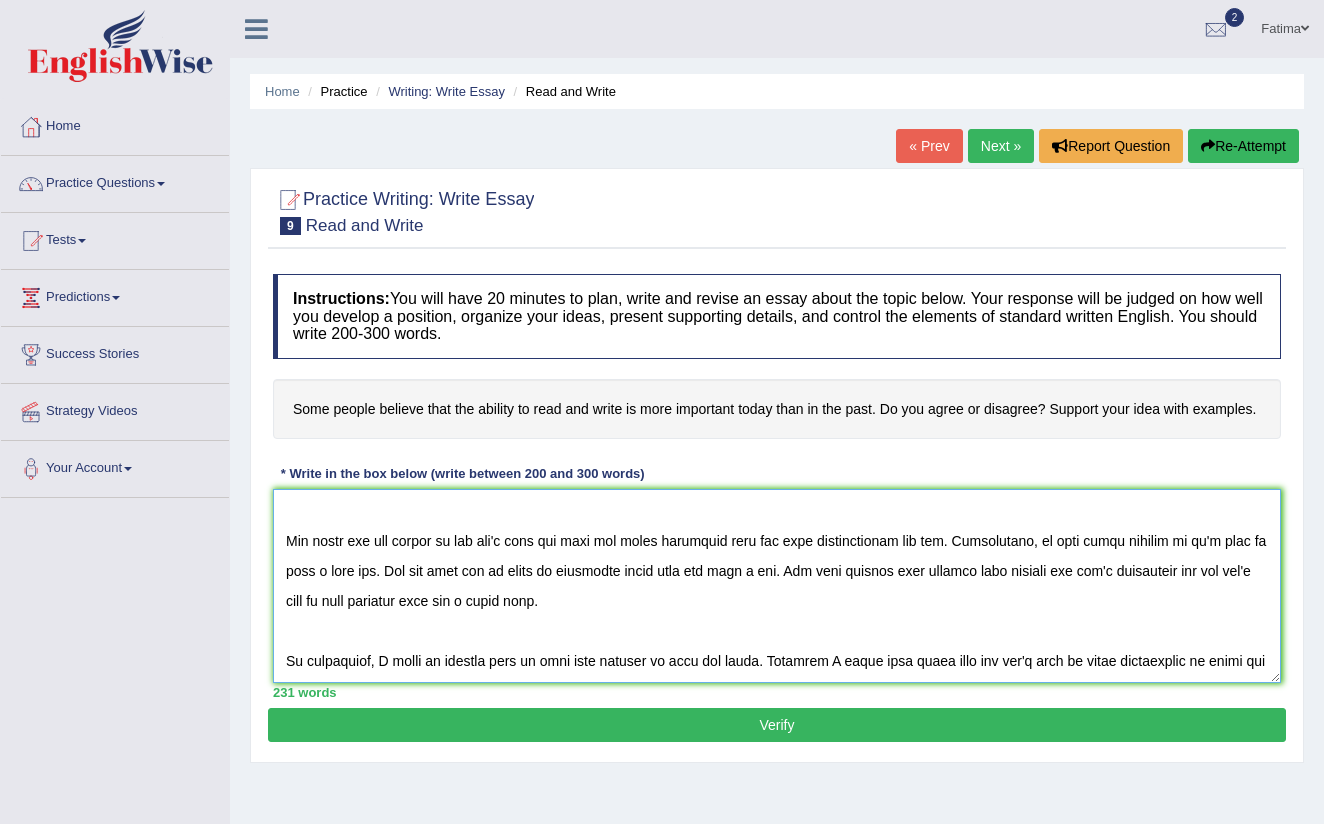 scroll, scrollTop: 198, scrollLeft: 0, axis: vertical 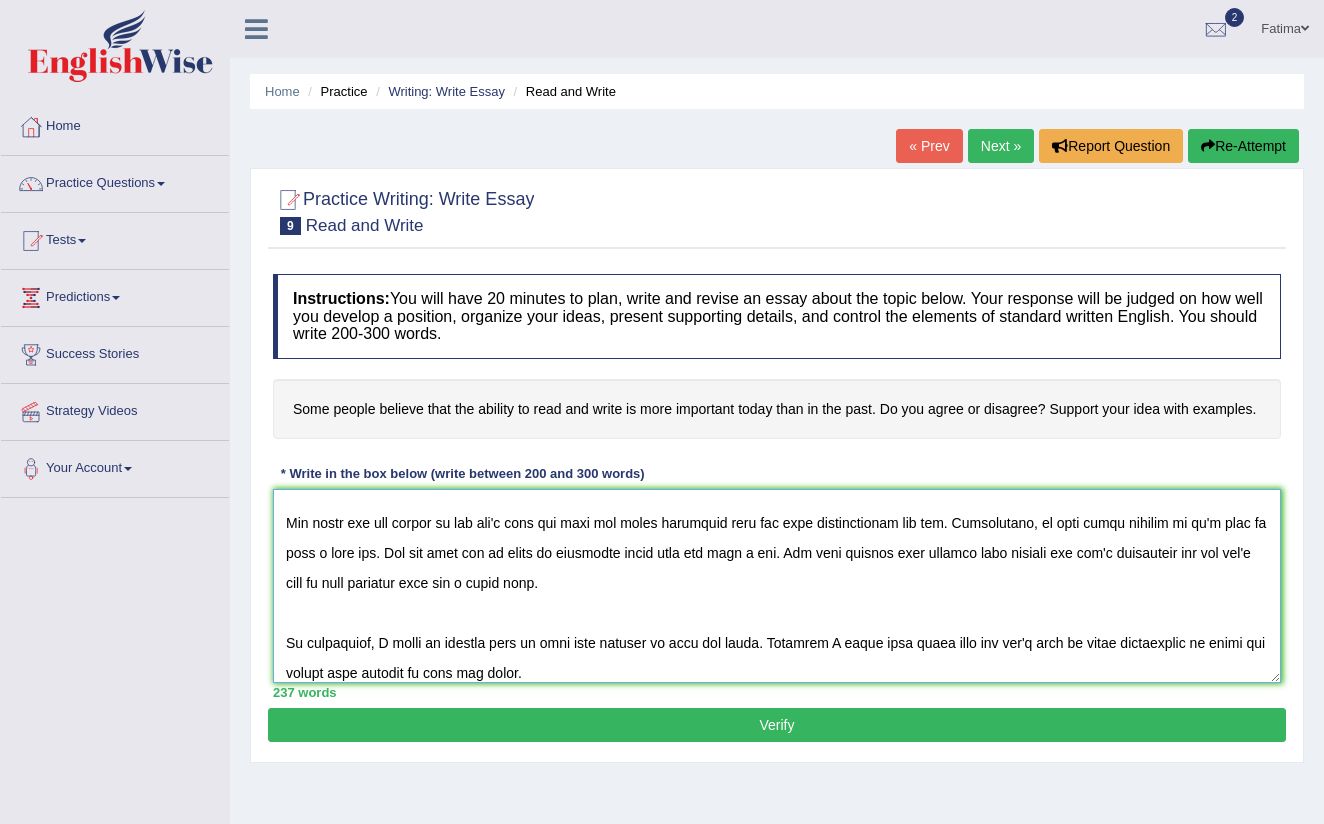 type on "I am agree with that because the read and write in more important today. Because in the past most of people did not went to the school it was common thing. But now everything is changed and the people have to study for your future. You have to attempt for your future. even it has to be a simple job you have know how to read and write so important especially in the society of today.
The ability of read and write in our society have more effective in our daily life. We should know how to write and read. The most effect things it's you can find a good job and you can learn more thing in your daily life beside of your job. Also it's good for your future.
The cause for the future if you don't know how read and write diffecult life and more challangeable for you. Furthermore, it will cause jobless or it's hard to find a good job. And you will not be aware of important thing even you find a job. You need support from someone else because you don't understand and you don't know if your employer give you a paper..." 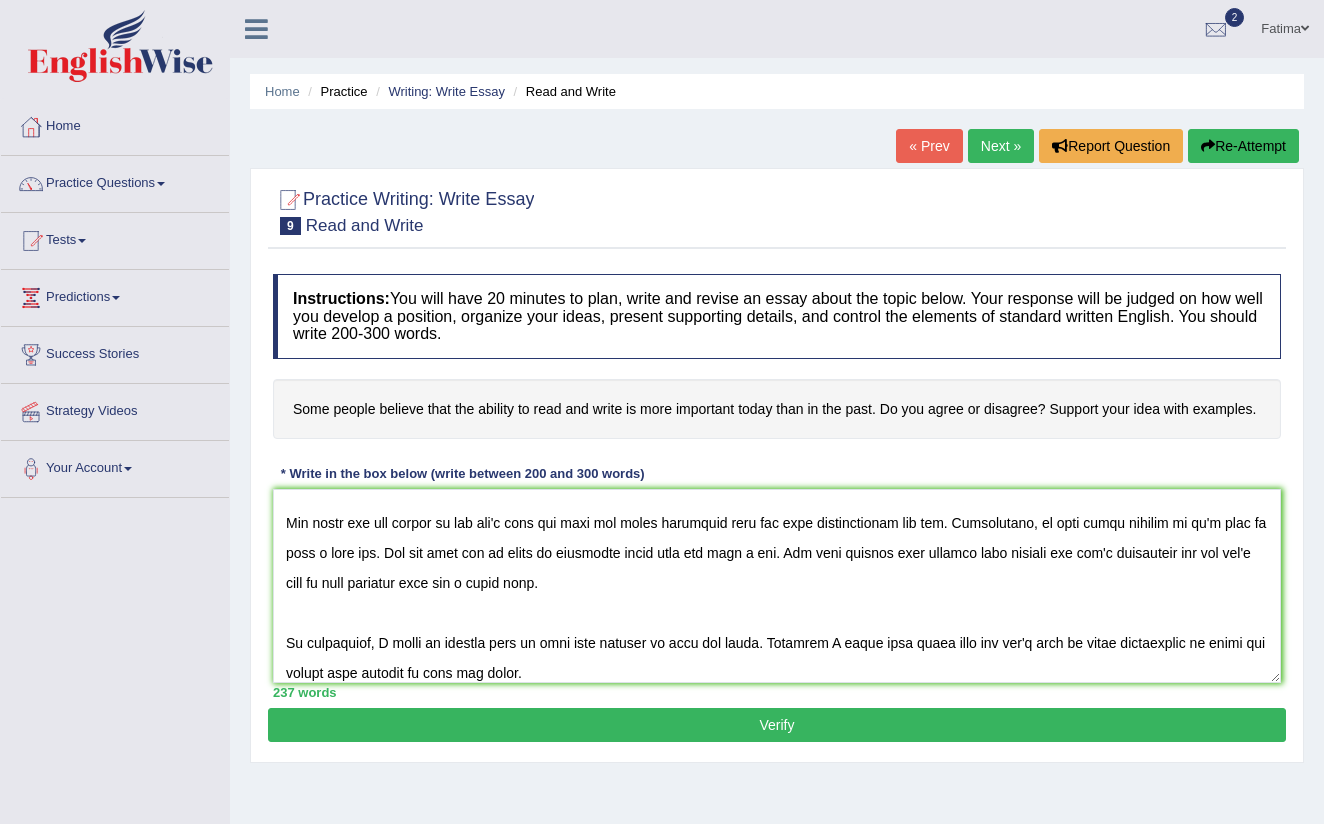 click on "Verify" at bounding box center [777, 725] 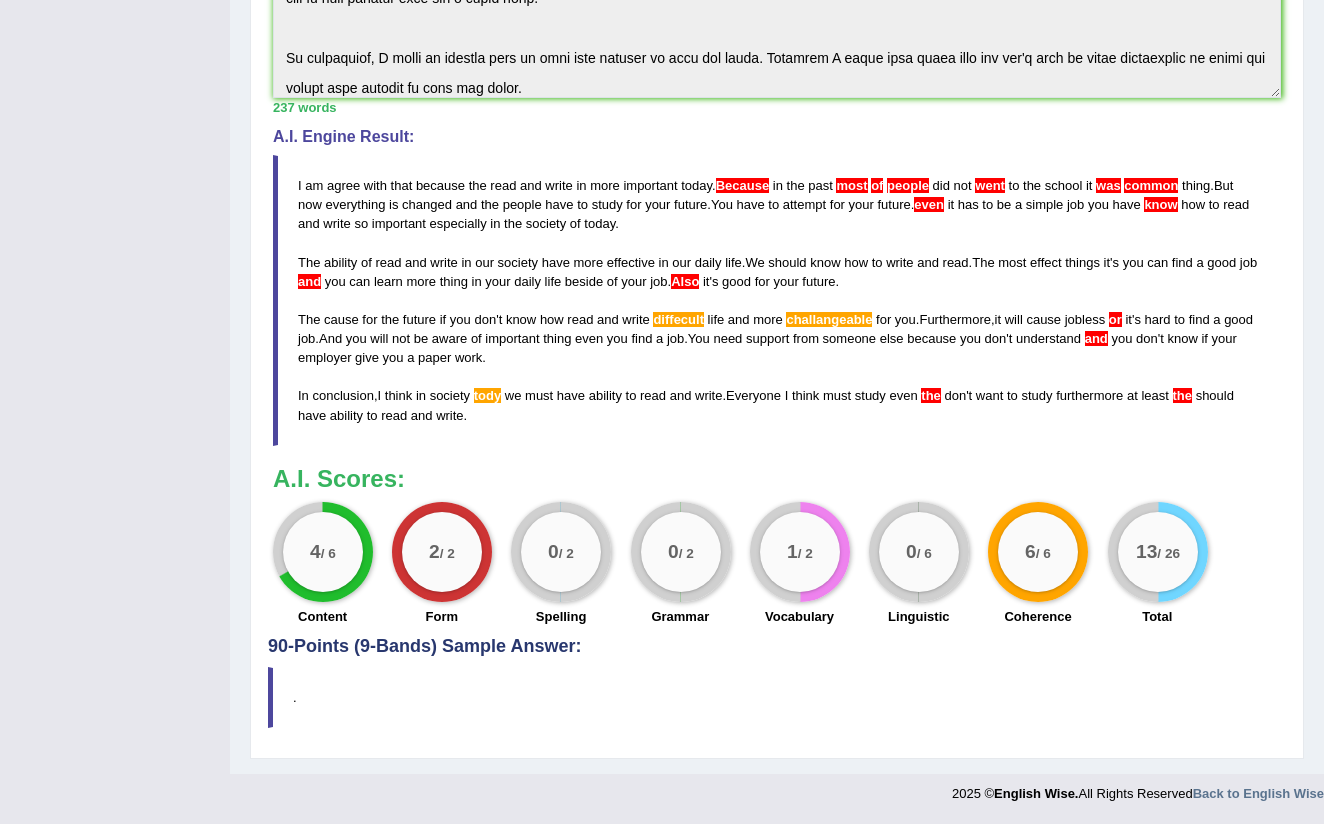 scroll, scrollTop: 570, scrollLeft: 0, axis: vertical 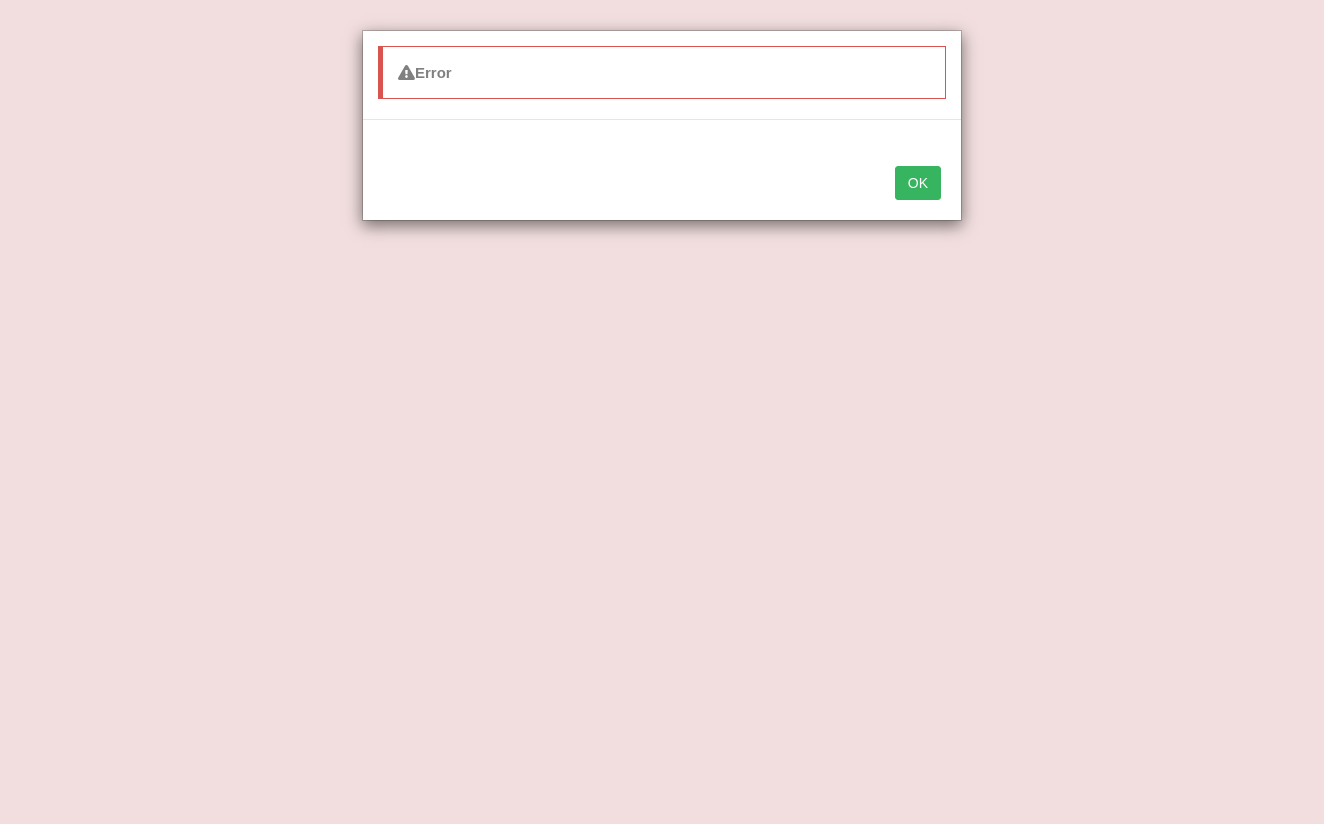 click on "OK" at bounding box center (918, 183) 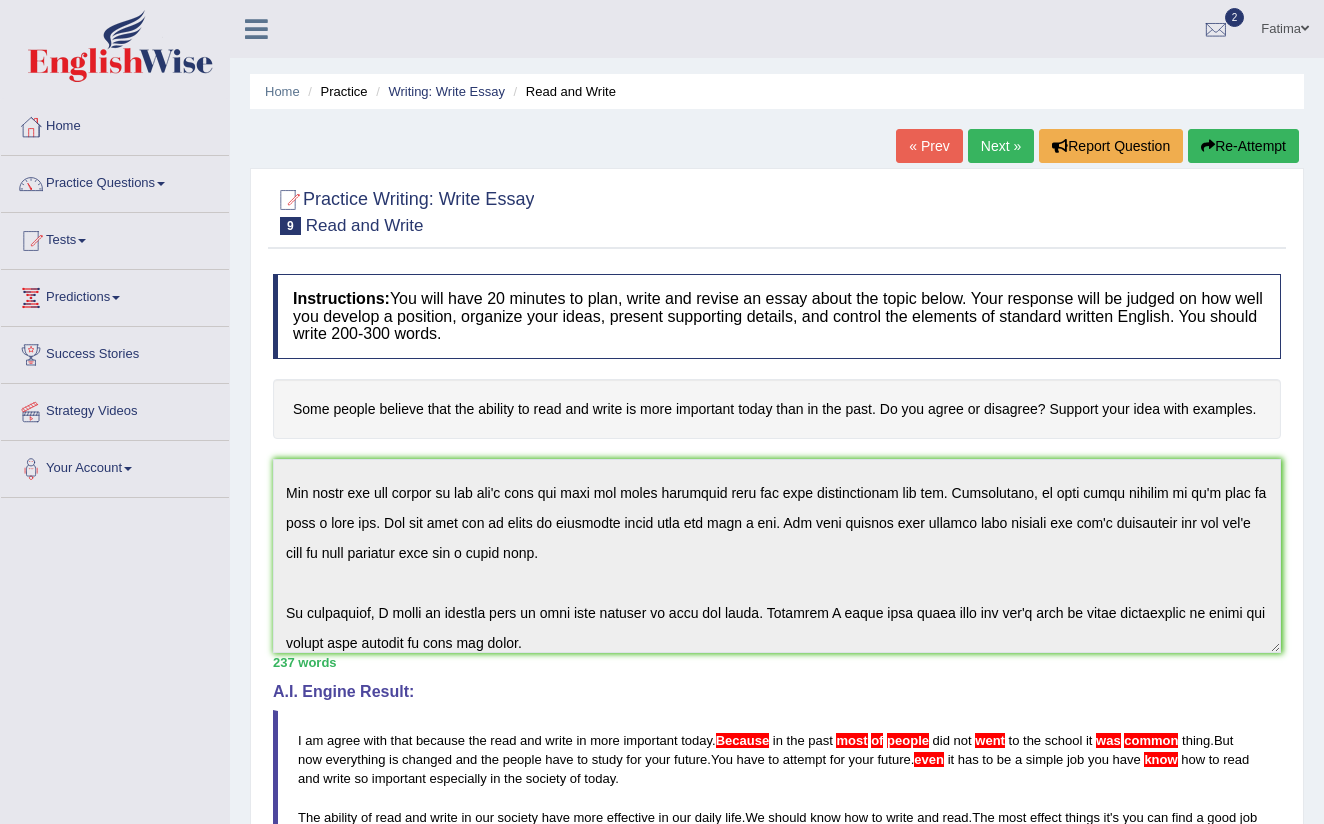 scroll, scrollTop: 0, scrollLeft: 0, axis: both 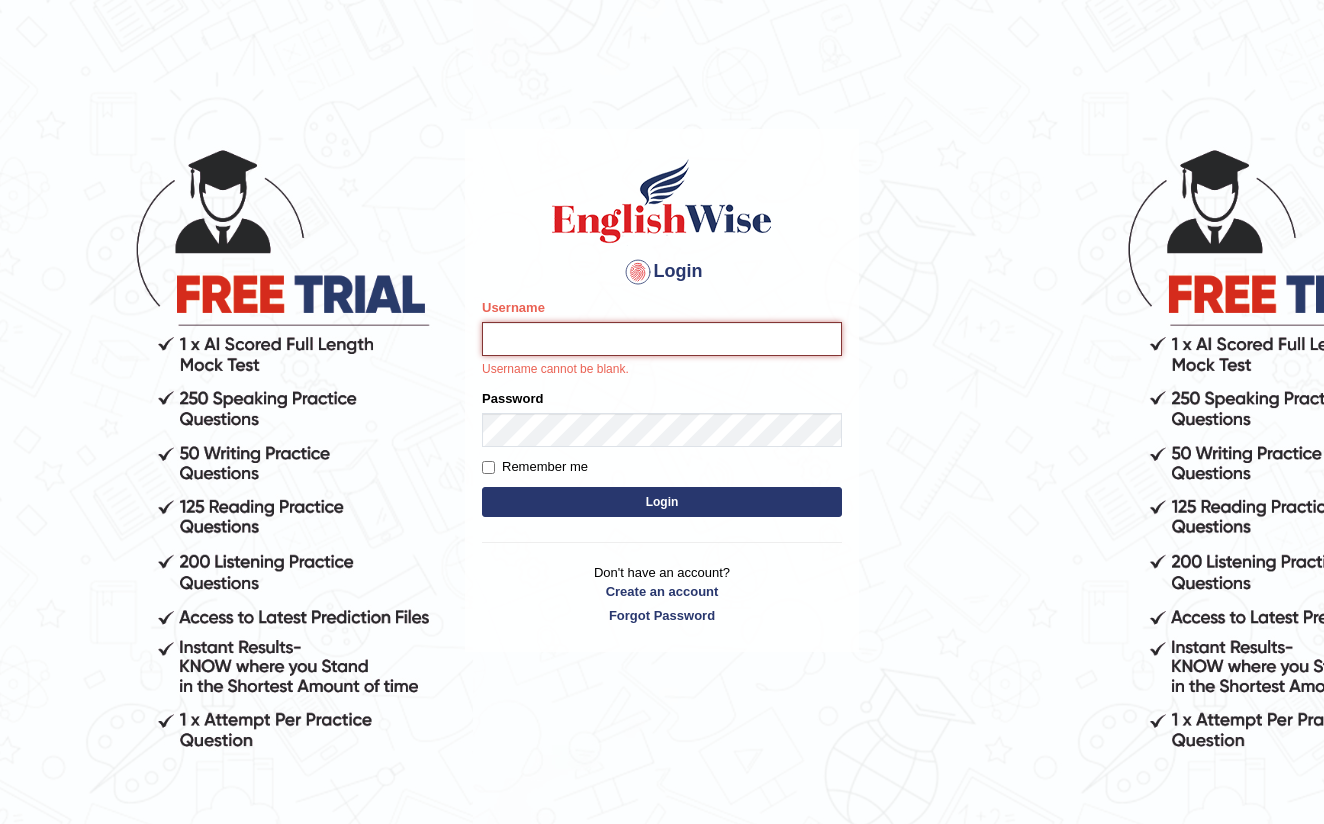 type on "[EMAIL]" 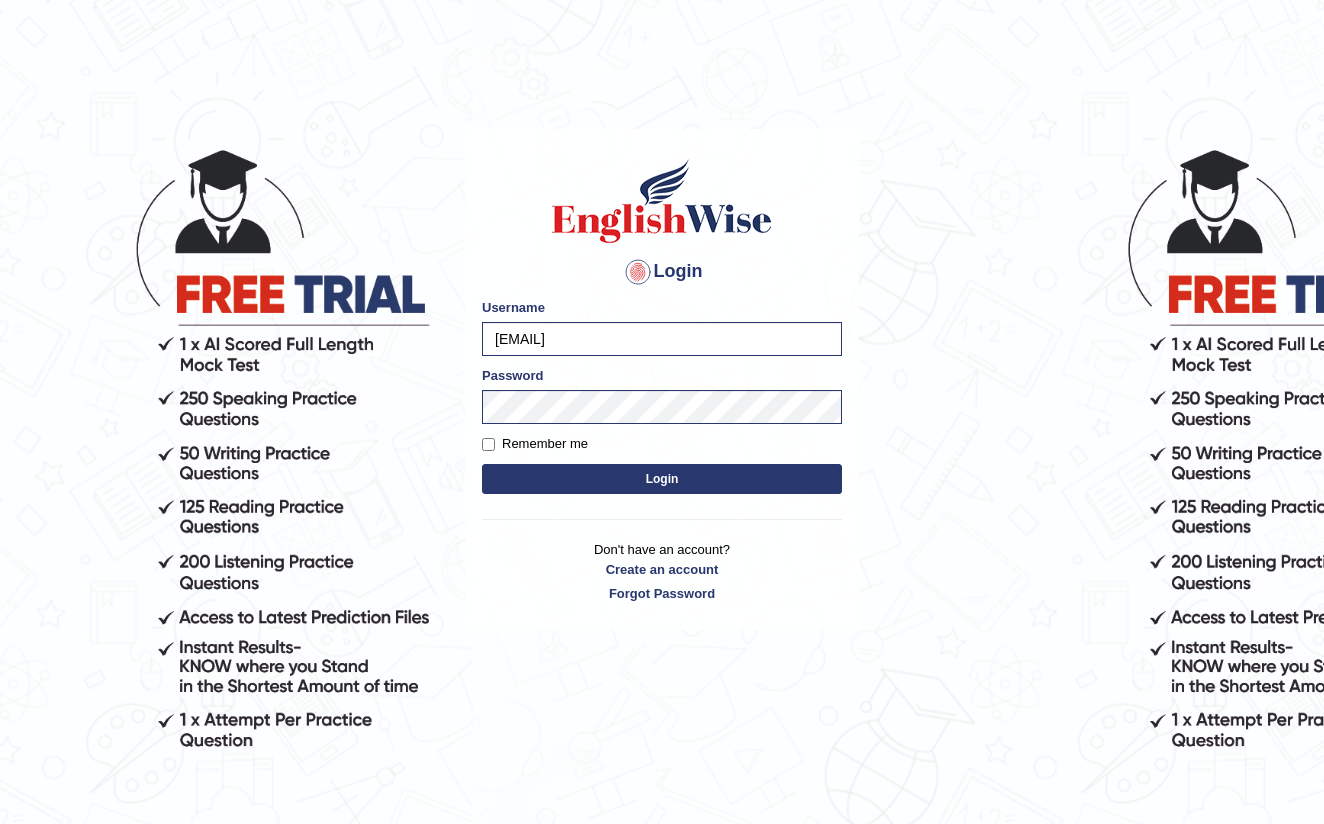 click on "Login" at bounding box center (662, 479) 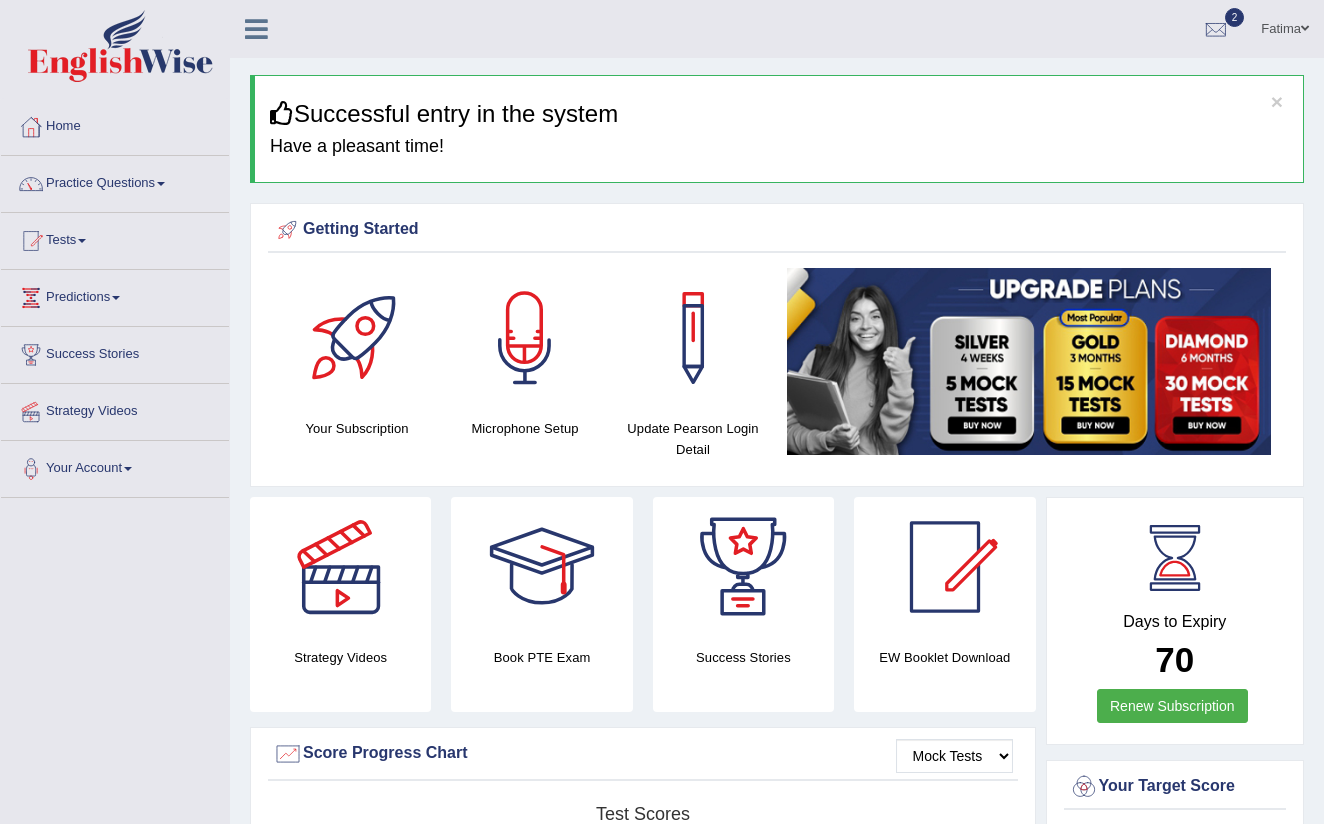 scroll, scrollTop: 0, scrollLeft: 0, axis: both 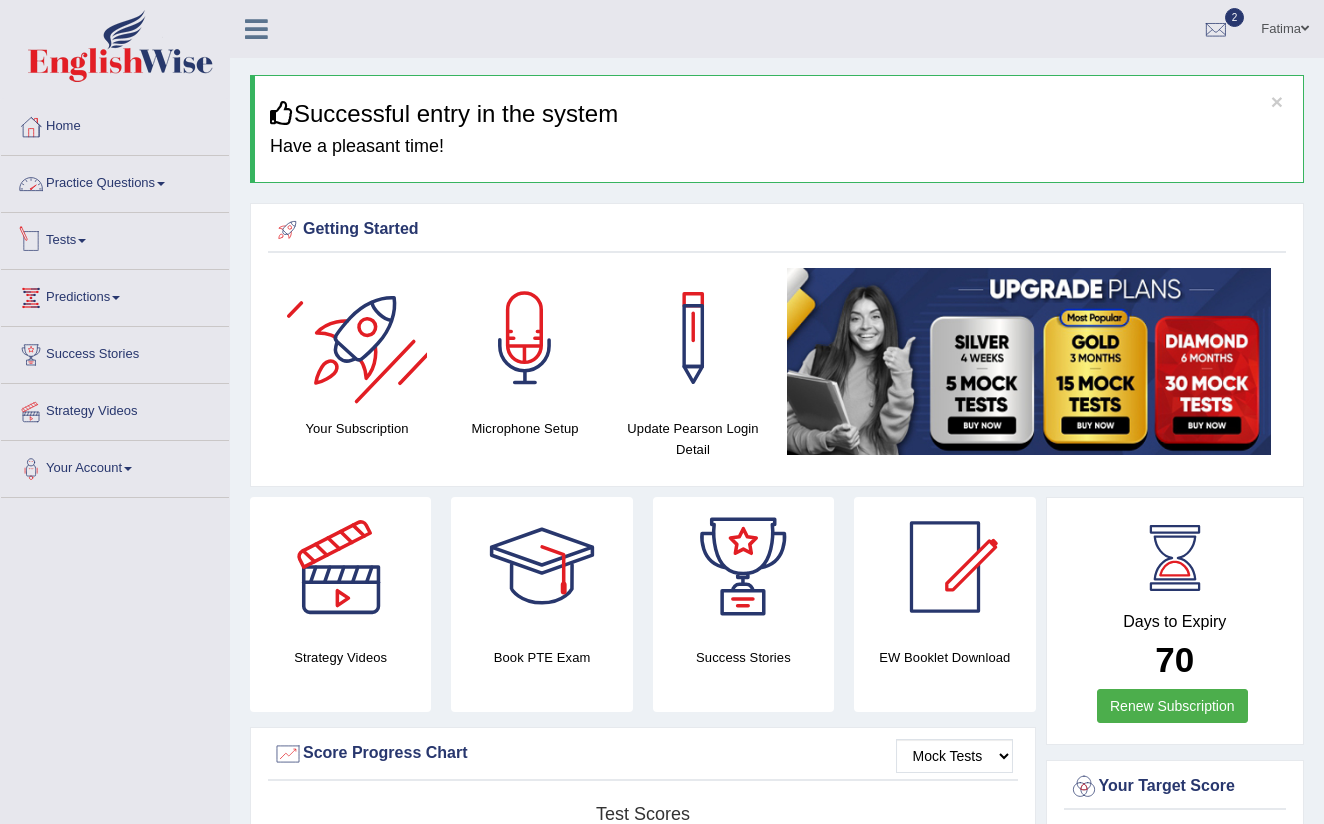 click on "Practice Questions" at bounding box center [115, 181] 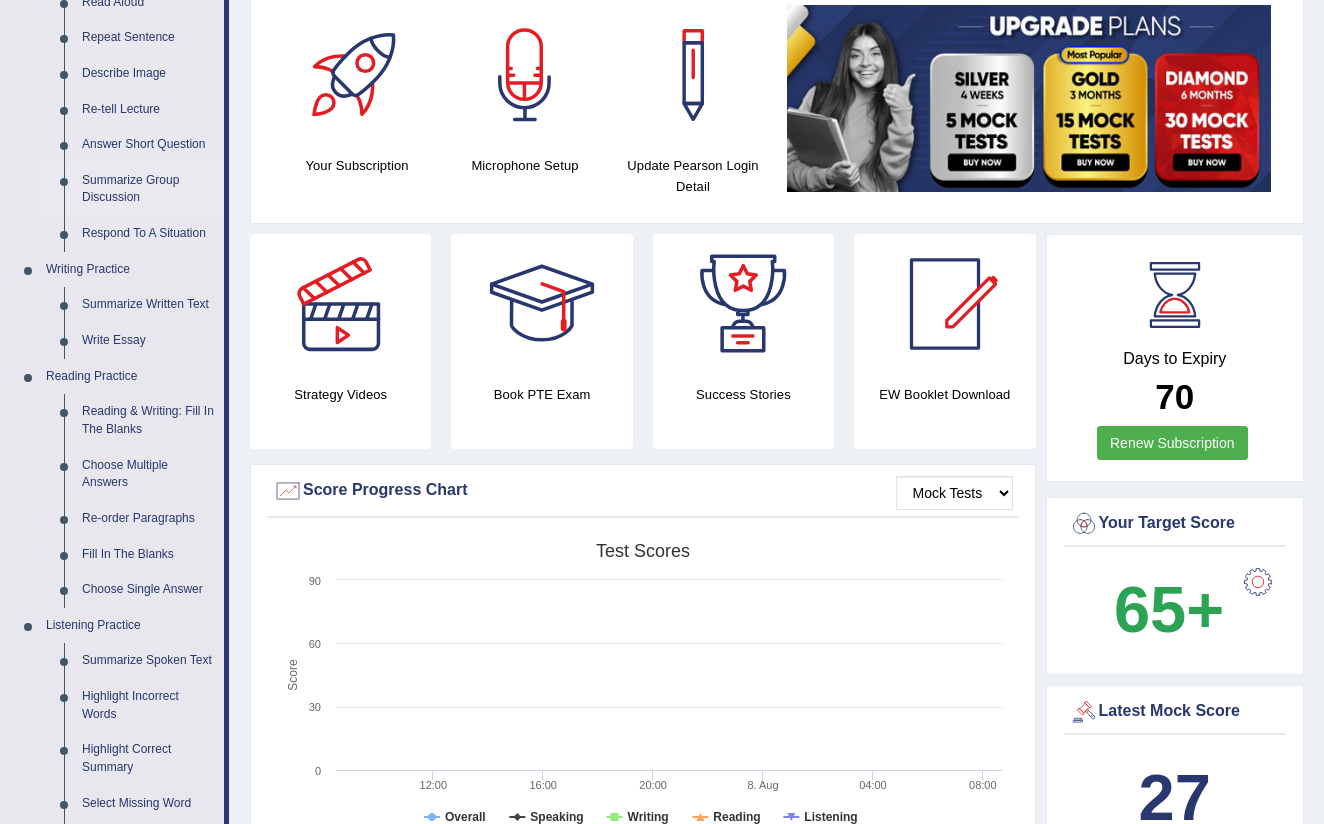 scroll, scrollTop: 269, scrollLeft: 0, axis: vertical 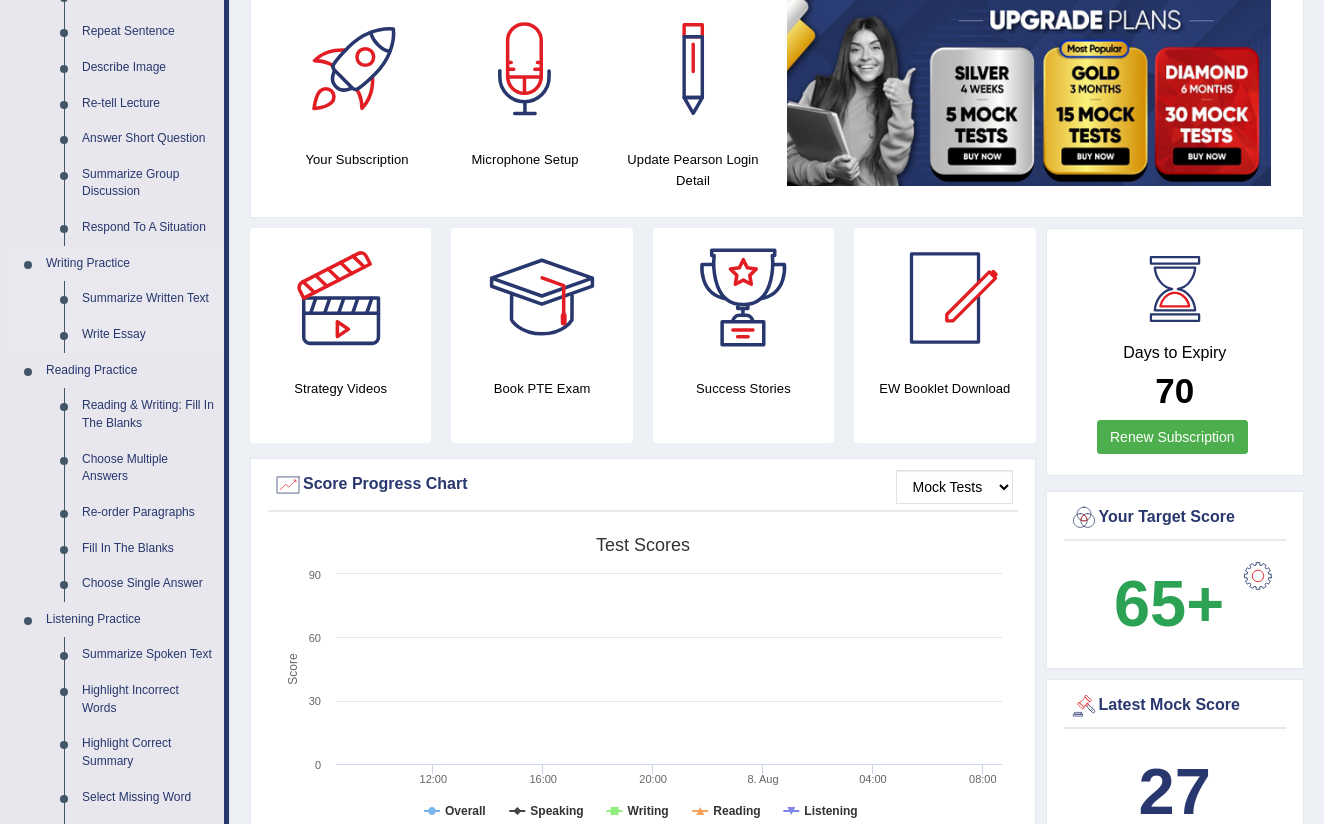 click on "Write Essay" at bounding box center (148, 335) 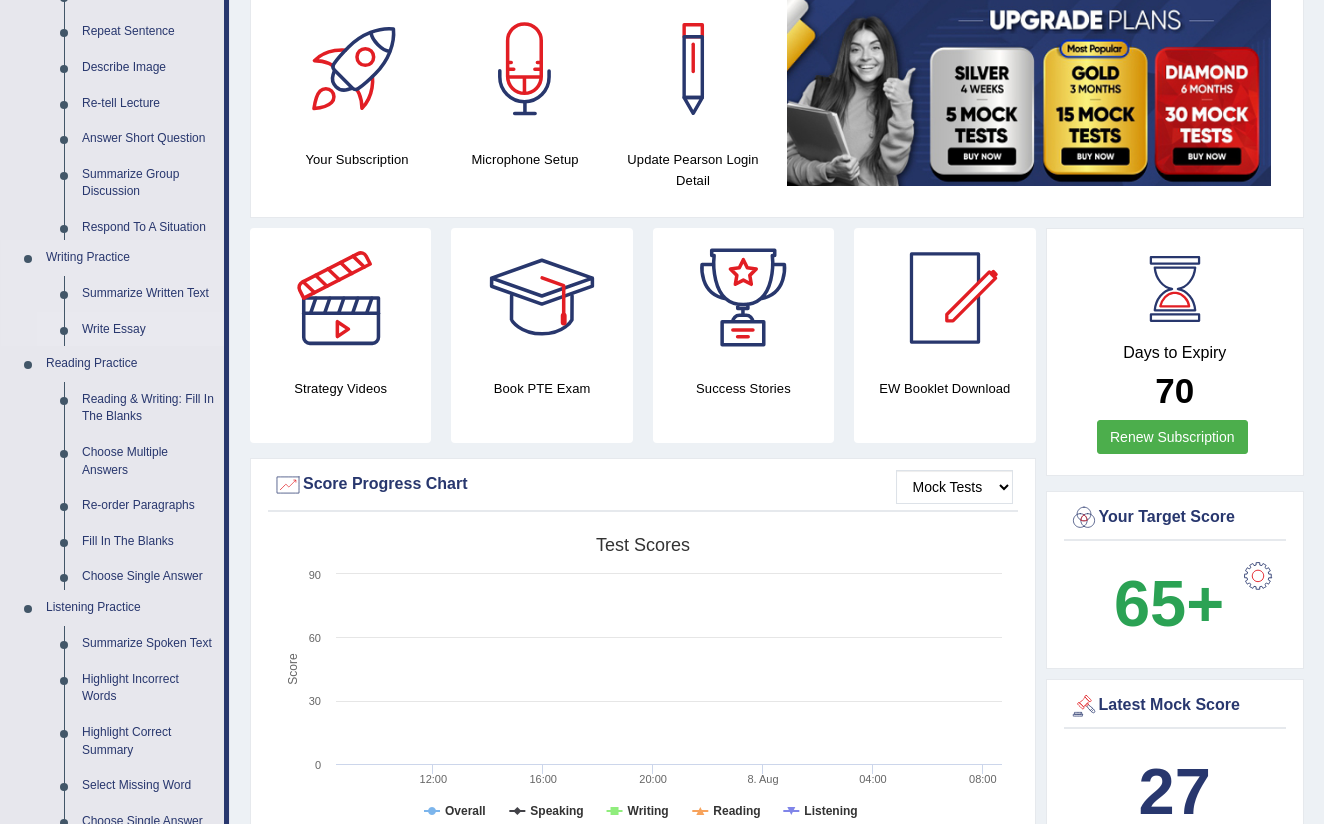 click on "Write Essay" at bounding box center [148, 330] 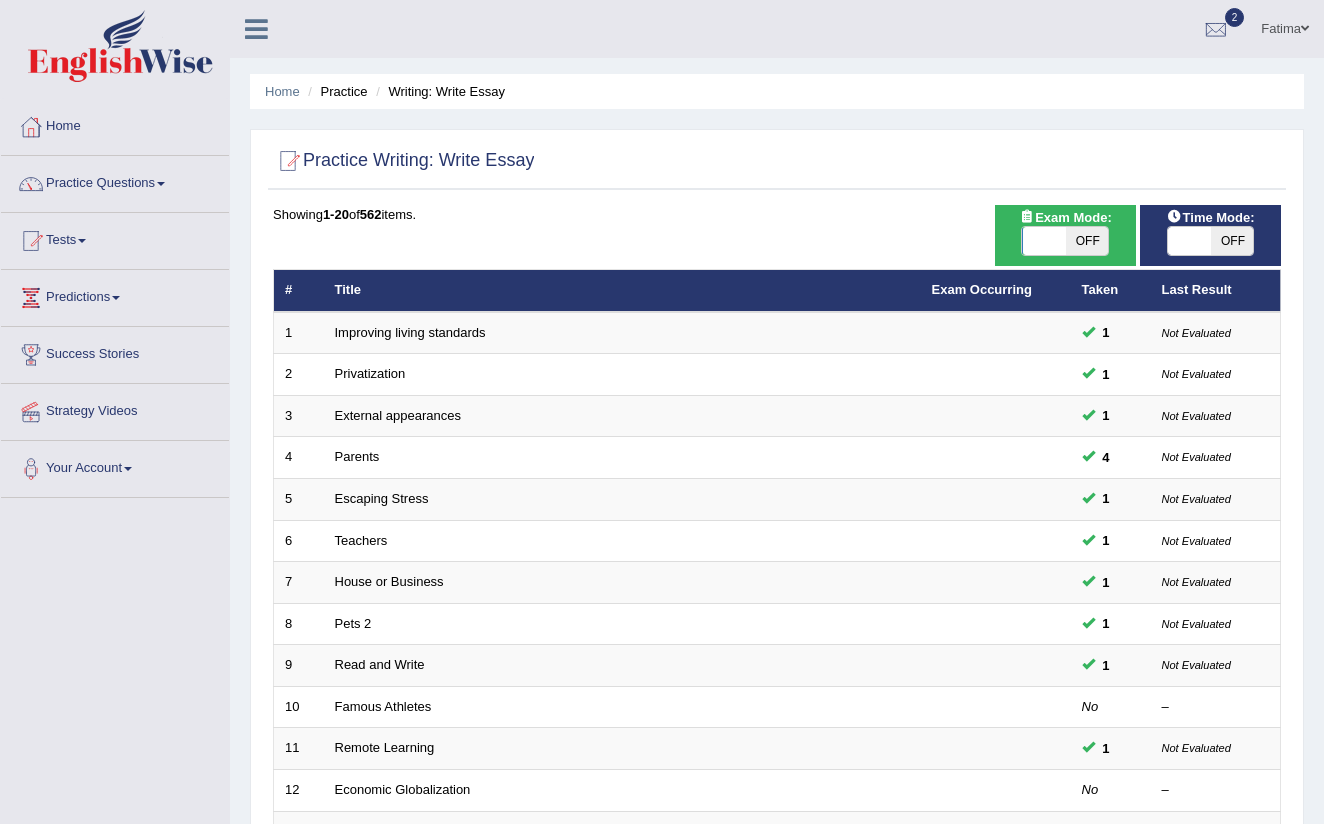 scroll, scrollTop: 194, scrollLeft: 0, axis: vertical 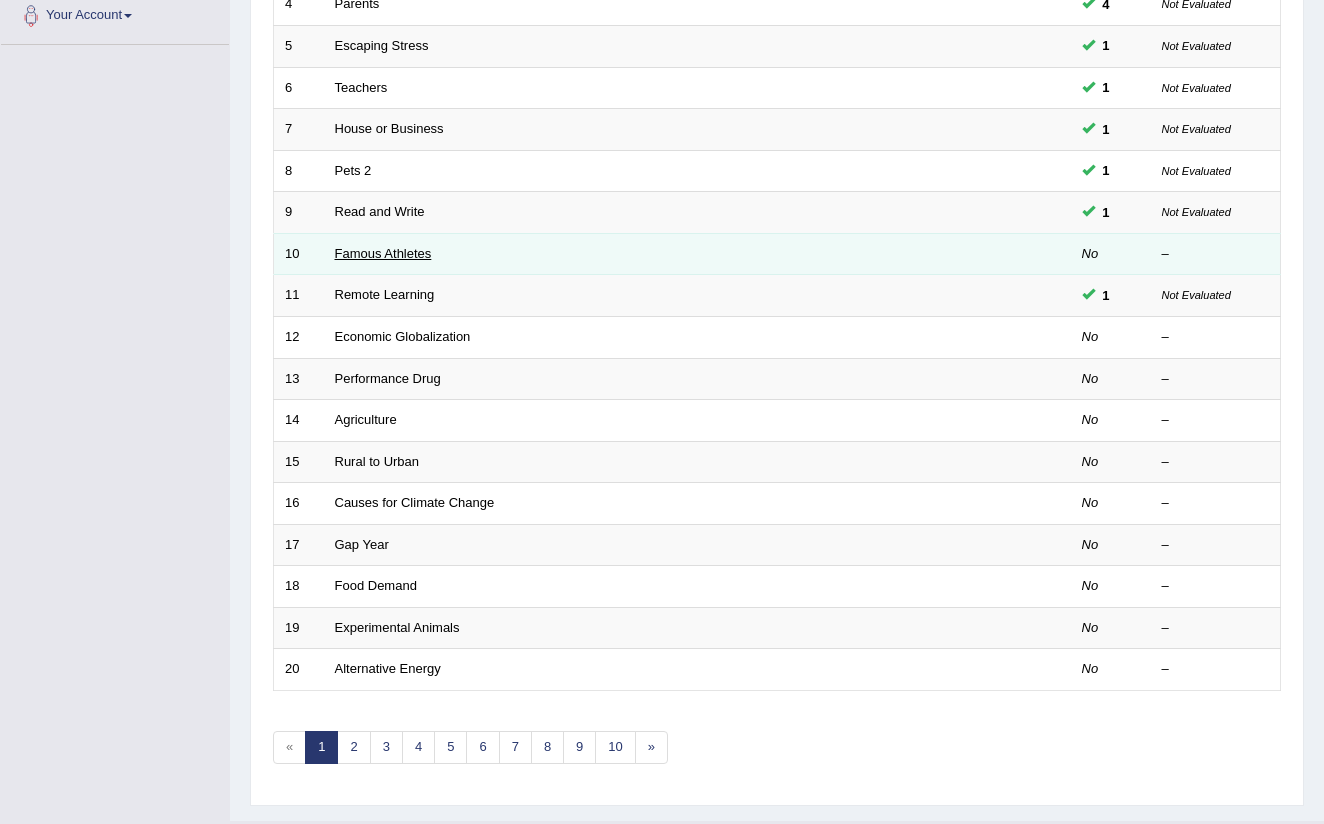 click on "Famous Athletes" at bounding box center (383, 253) 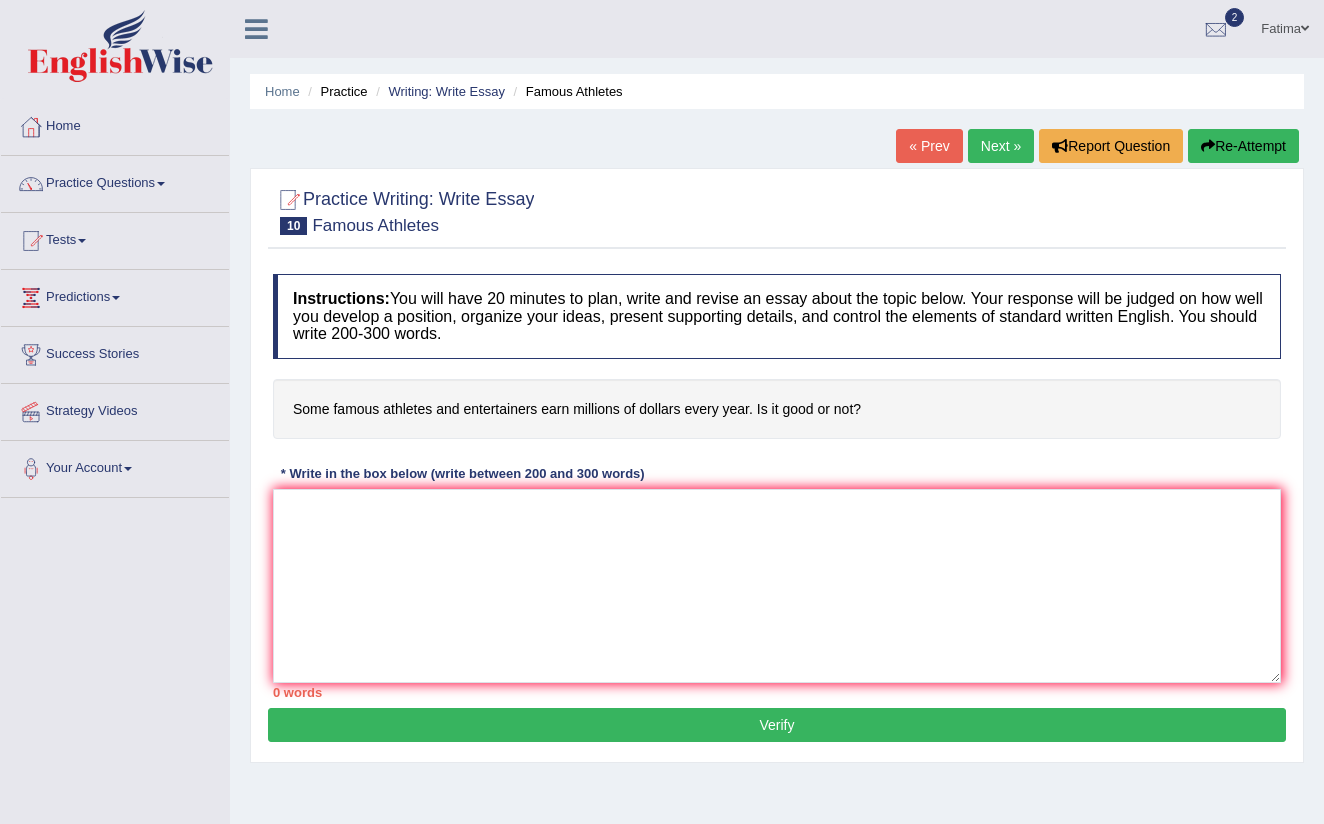 scroll, scrollTop: 0, scrollLeft: 0, axis: both 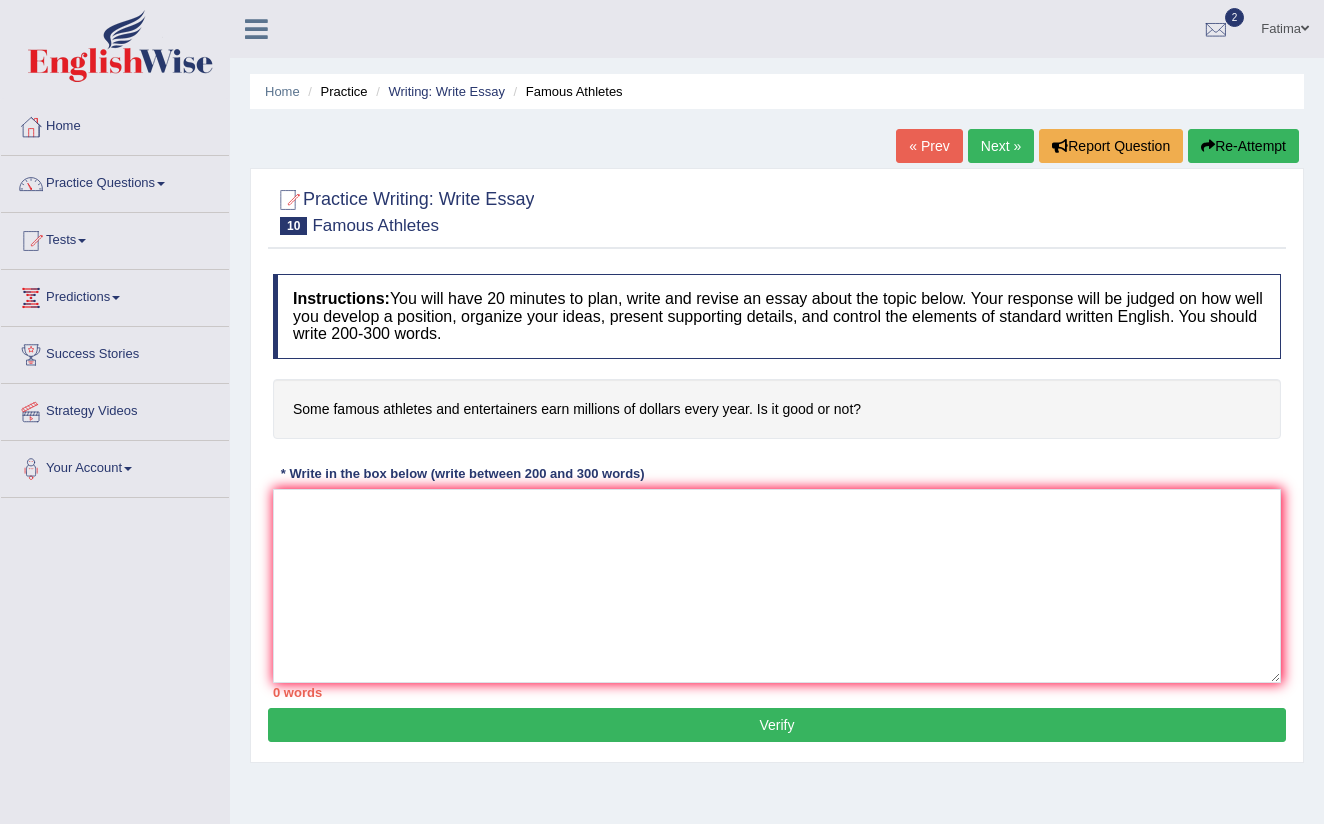 click on "* Write in the box below (write between 200 and 300 words)" at bounding box center [462, 473] 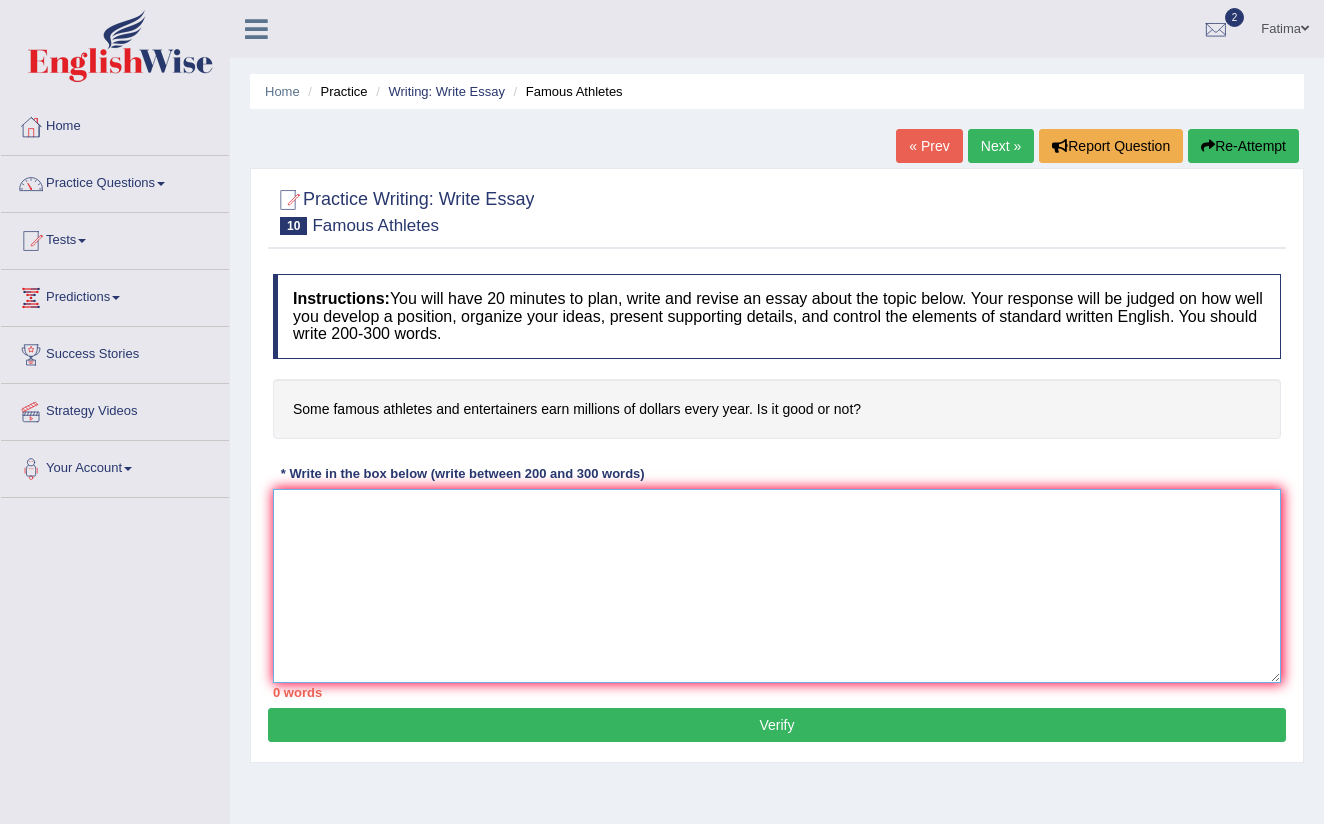 click at bounding box center (777, 586) 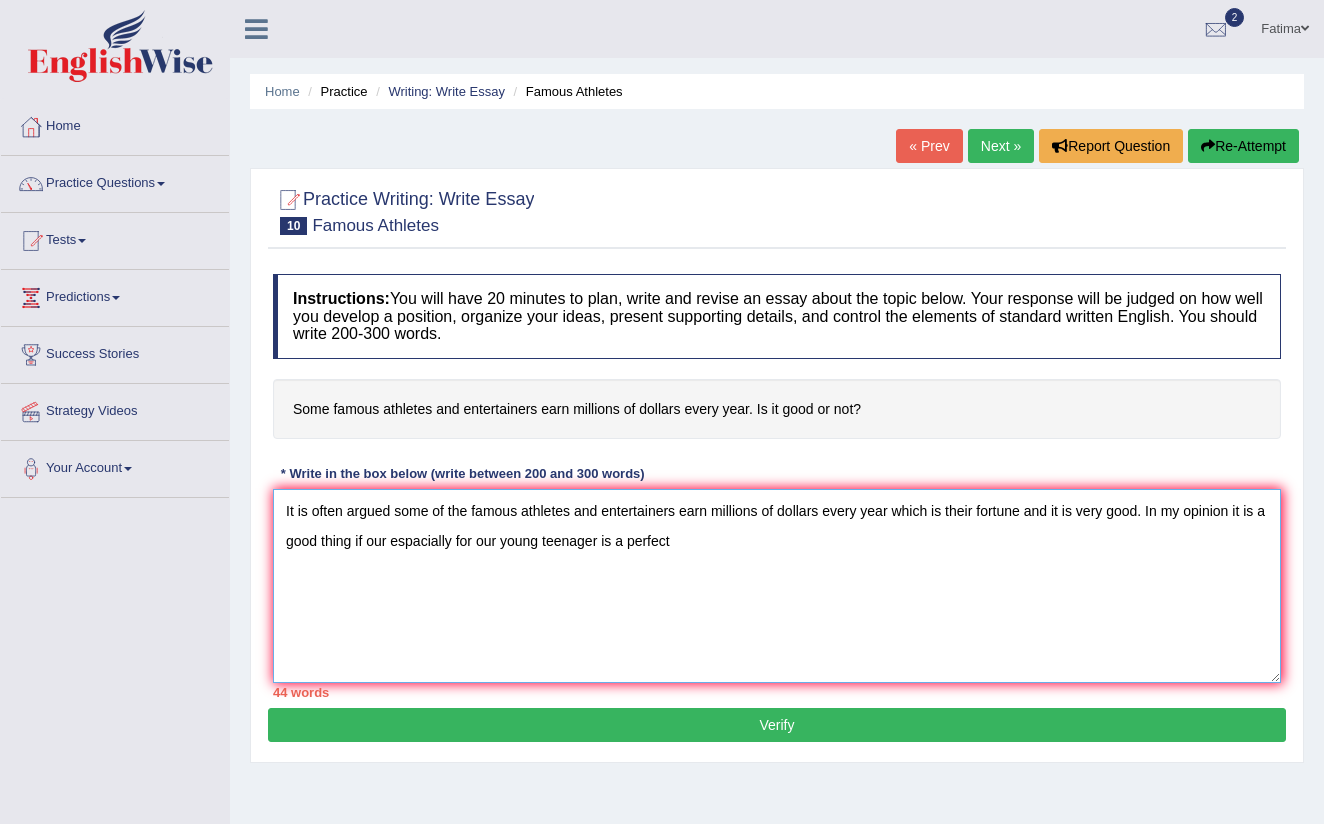 click on "It is often argued some of the famous athletes and entertainers earn millions of dollars every year which is their fortune and it is very good. In my opinion it is a good thing if our espacially for our young teenager is a perfect" at bounding box center [777, 586] 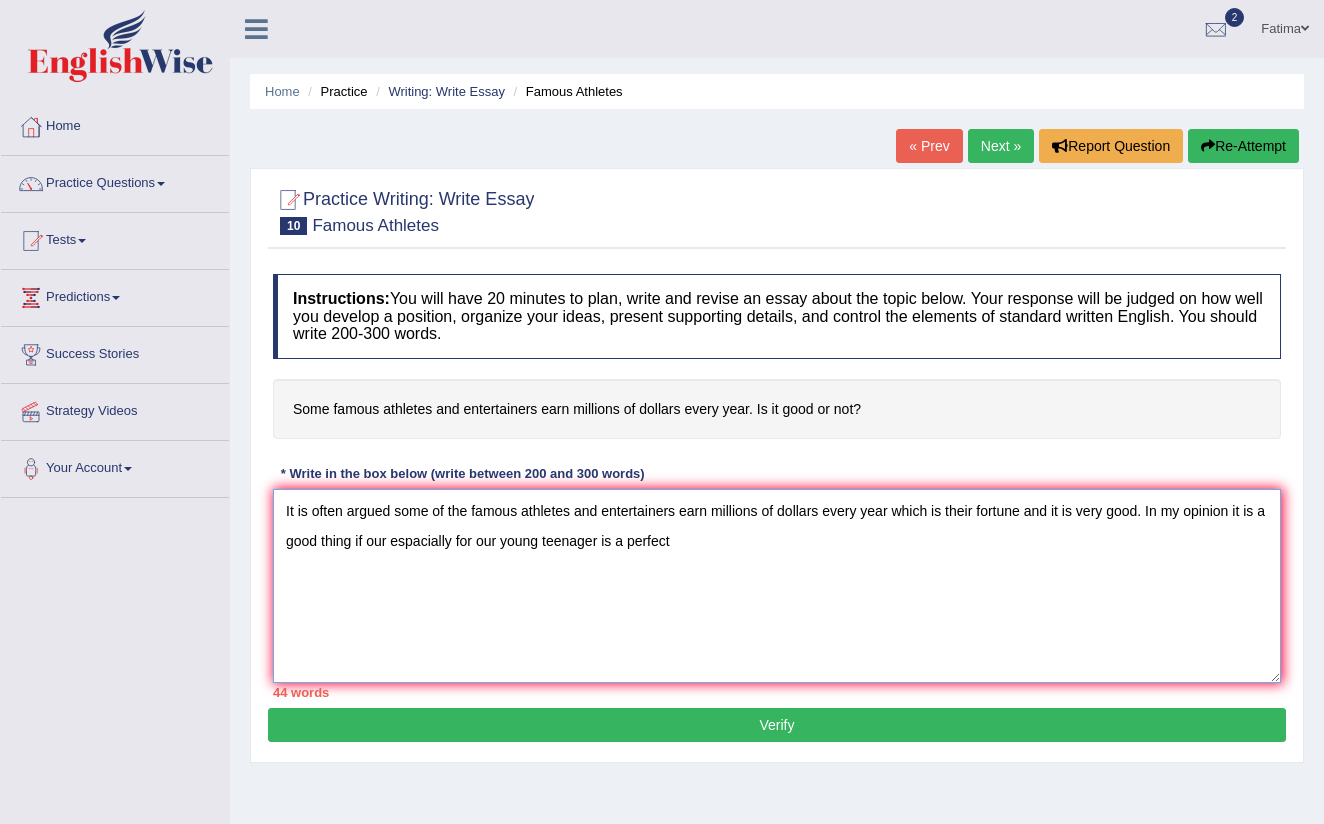 drag, startPoint x: 640, startPoint y: 540, endPoint x: 676, endPoint y: 576, distance: 50.91169 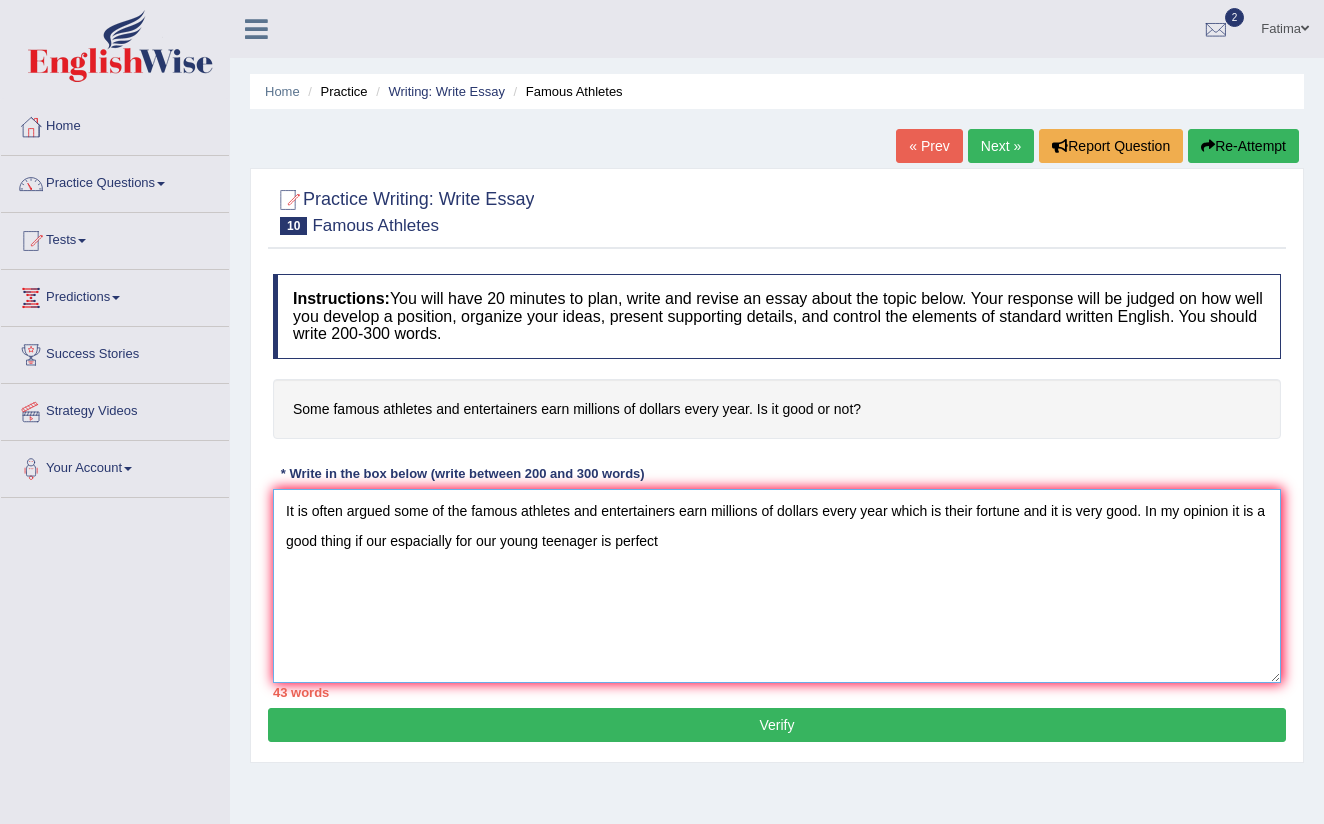 click on "It is often argued some of the famous athletes and entertainers earn millions of dollars every year which is their fortune and it is very good. In my opinion it is a good thing if our espacially for our young teenager is perfect" at bounding box center [777, 586] 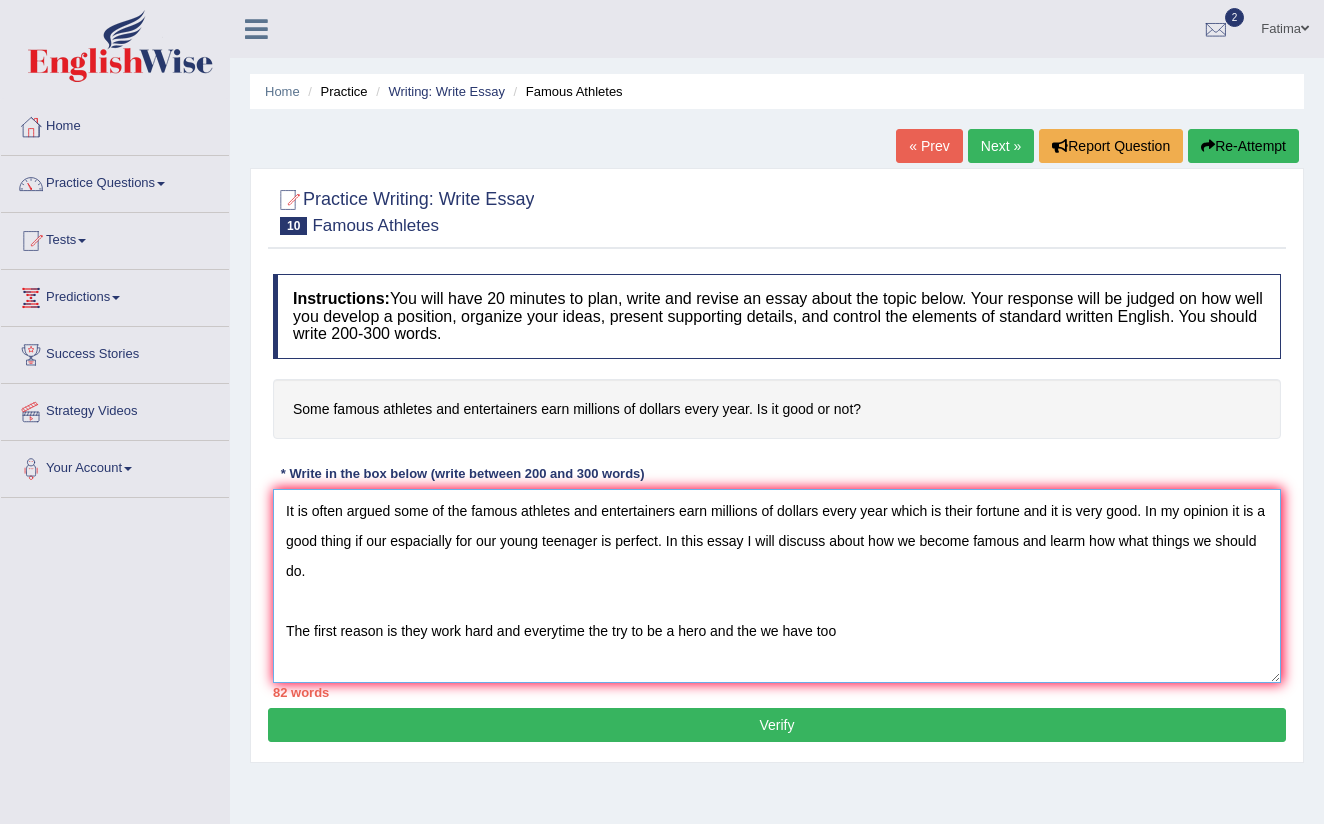 drag, startPoint x: 725, startPoint y: 558, endPoint x: 662, endPoint y: 558, distance: 63 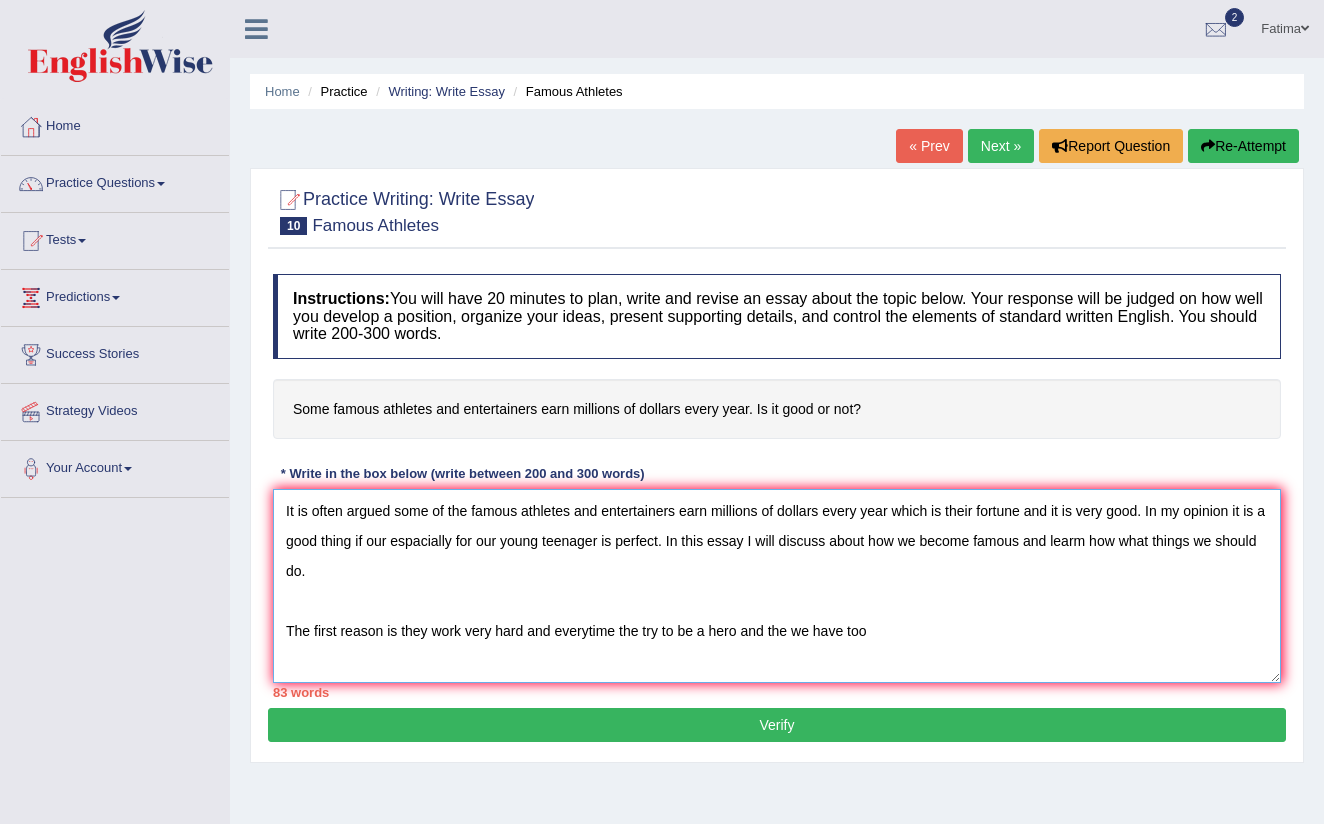 click on "It is often argued some of the famous athletes and entertainers earn millions of dollars every year which is their fortune and it is very good. In my opinion it is a good thing if our espacially for our young teenager is perfect. In this essay I will discuss about how we become famous and learm how what things we should do.
The first reason is they work very hard and everytime the try to be a hero and the we have too" at bounding box center [777, 586] 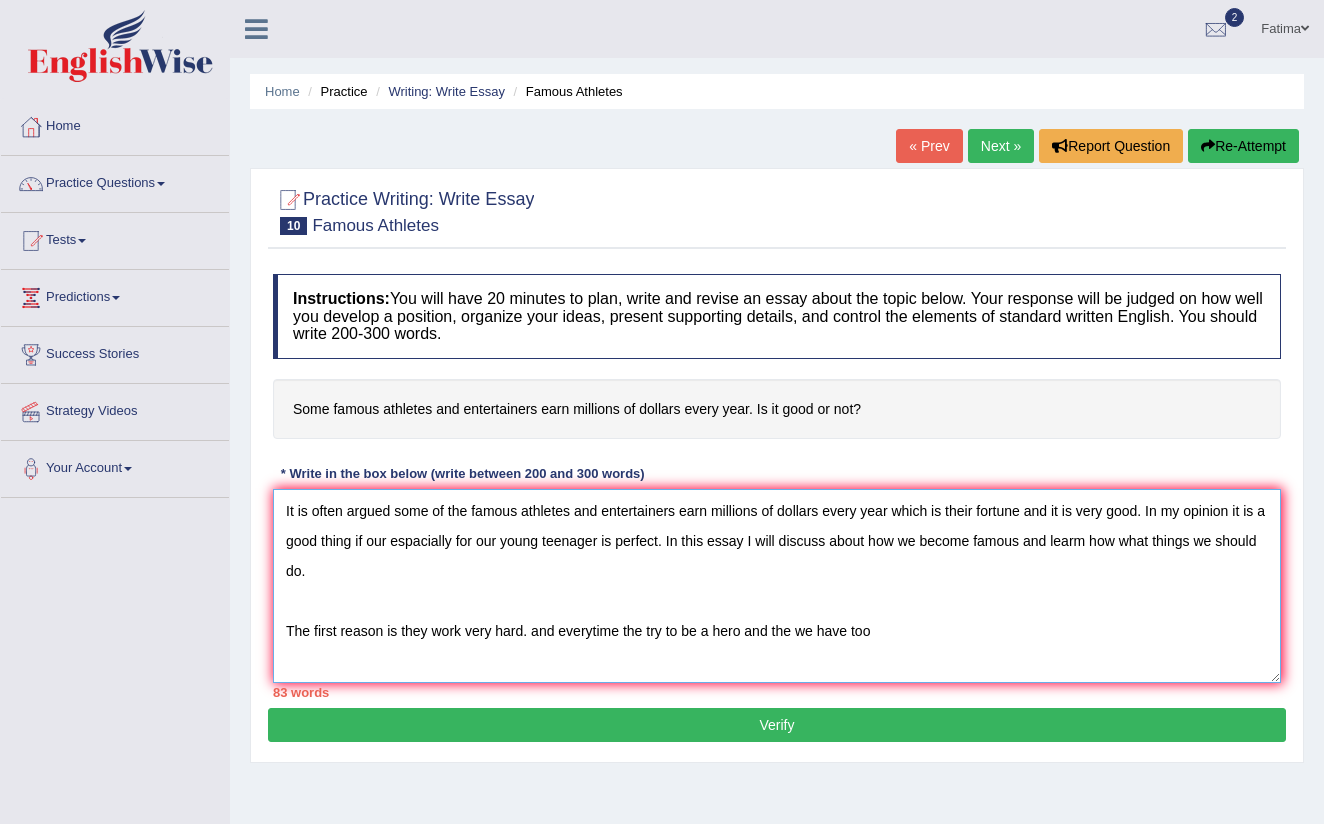 click on "It is often argued some of the famous athletes and entertainers earn millions of dollars every year which is their fortune and it is very good. In my opinion it is a good thing if our espacially for our young teenager is perfect. In this essay I will discuss about how we become famous and learm how what things we should do.
The first reason is they work very hard. and everytime the try to be a hero and the we have too" at bounding box center (777, 586) 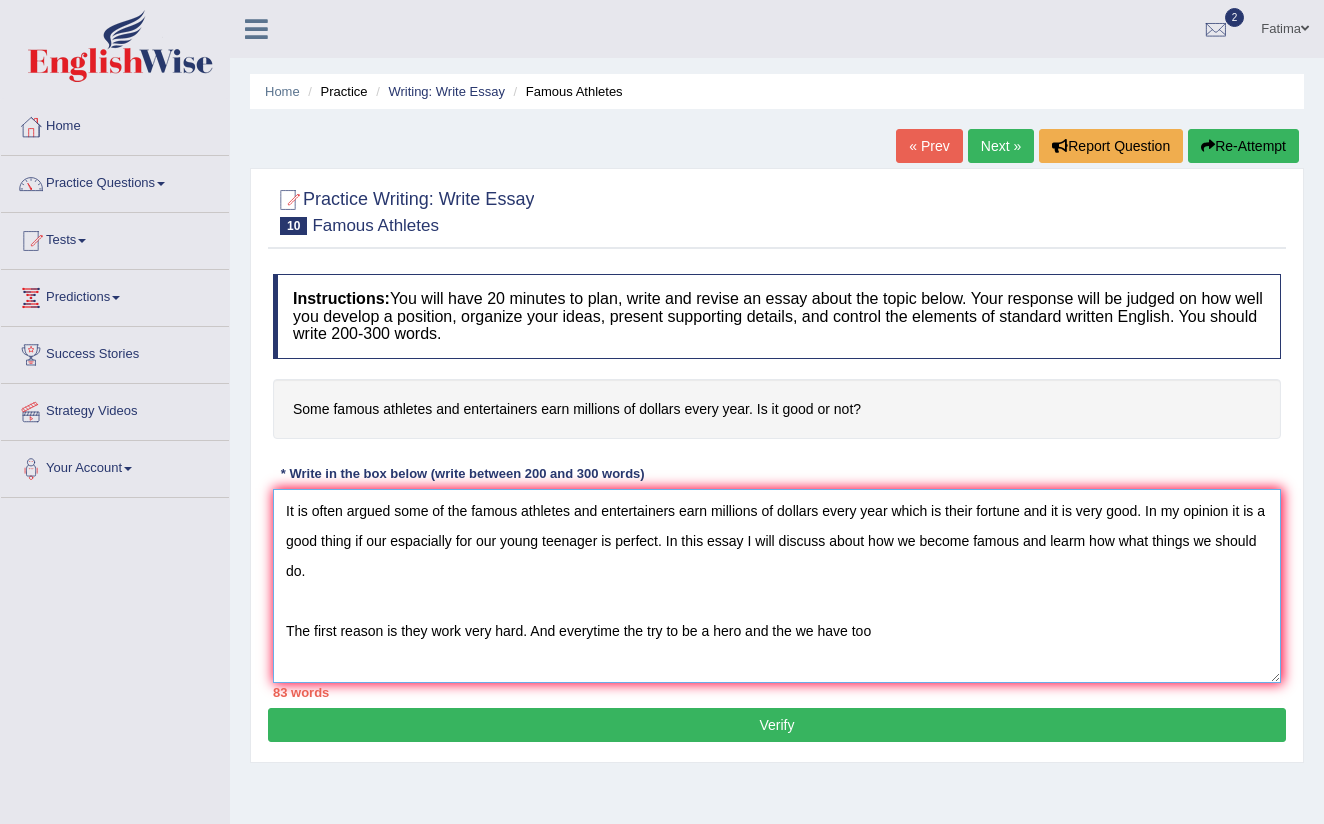 click on "It is often argued some of the famous athletes and entertainers earn millions of dollars every year which is their fortune and it is very good. In my opinion it is a good thing if our espacially for our young teenager is perfect. In this essay I will discuss about how we become famous and learm how what things we should do.
The first reason is they work very hard. And everytime the try to be a hero and the we have too" at bounding box center [777, 586] 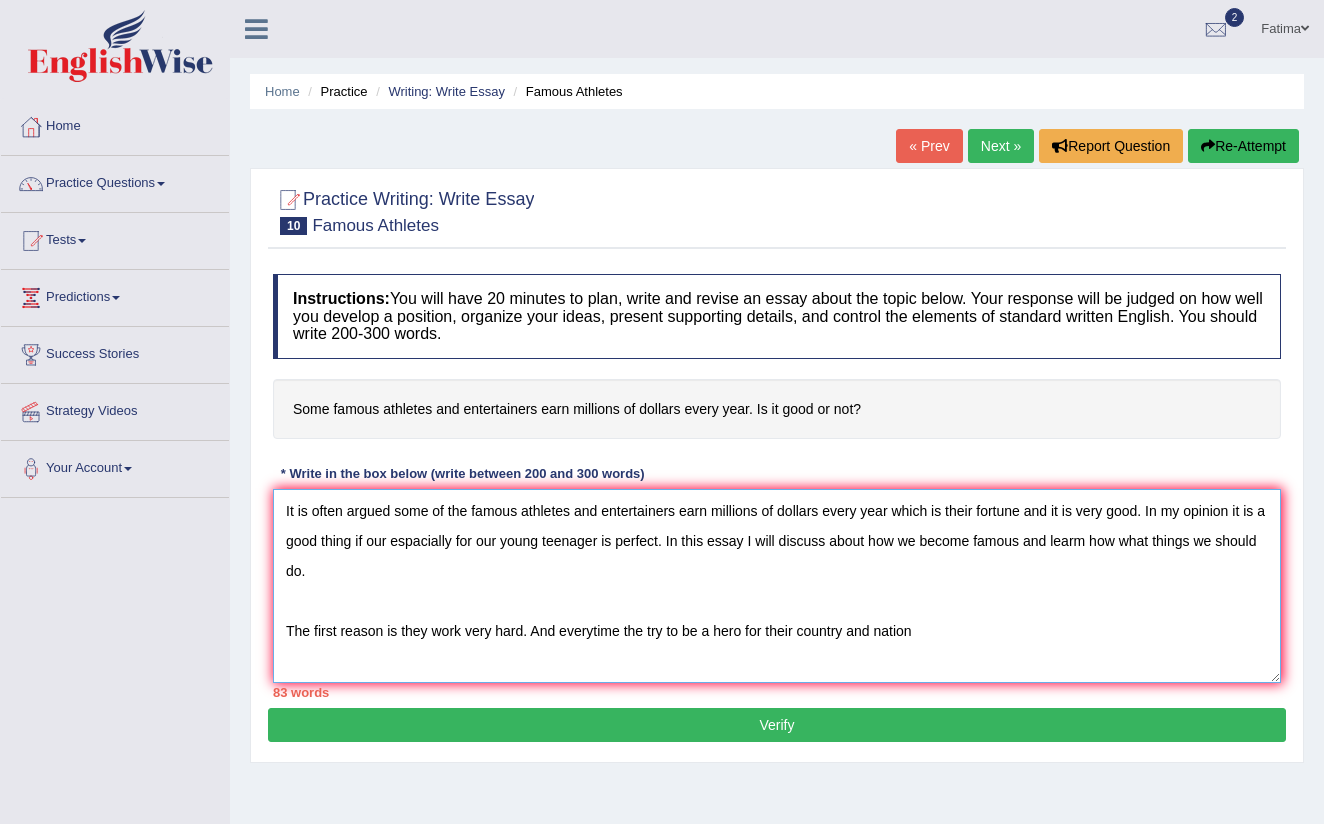 click on "It is often argued some of the famous athletes and entertainers earn millions of dollars every year which is their fortune and it is very good. In my opinion it is a good thing if our espacially for our young teenager is perfect. In this essay I will discuss about how we become famous and learm how what things we should do.
The first reason is they work very hard. And everytime the try to be a hero for their country and nation" at bounding box center (777, 586) 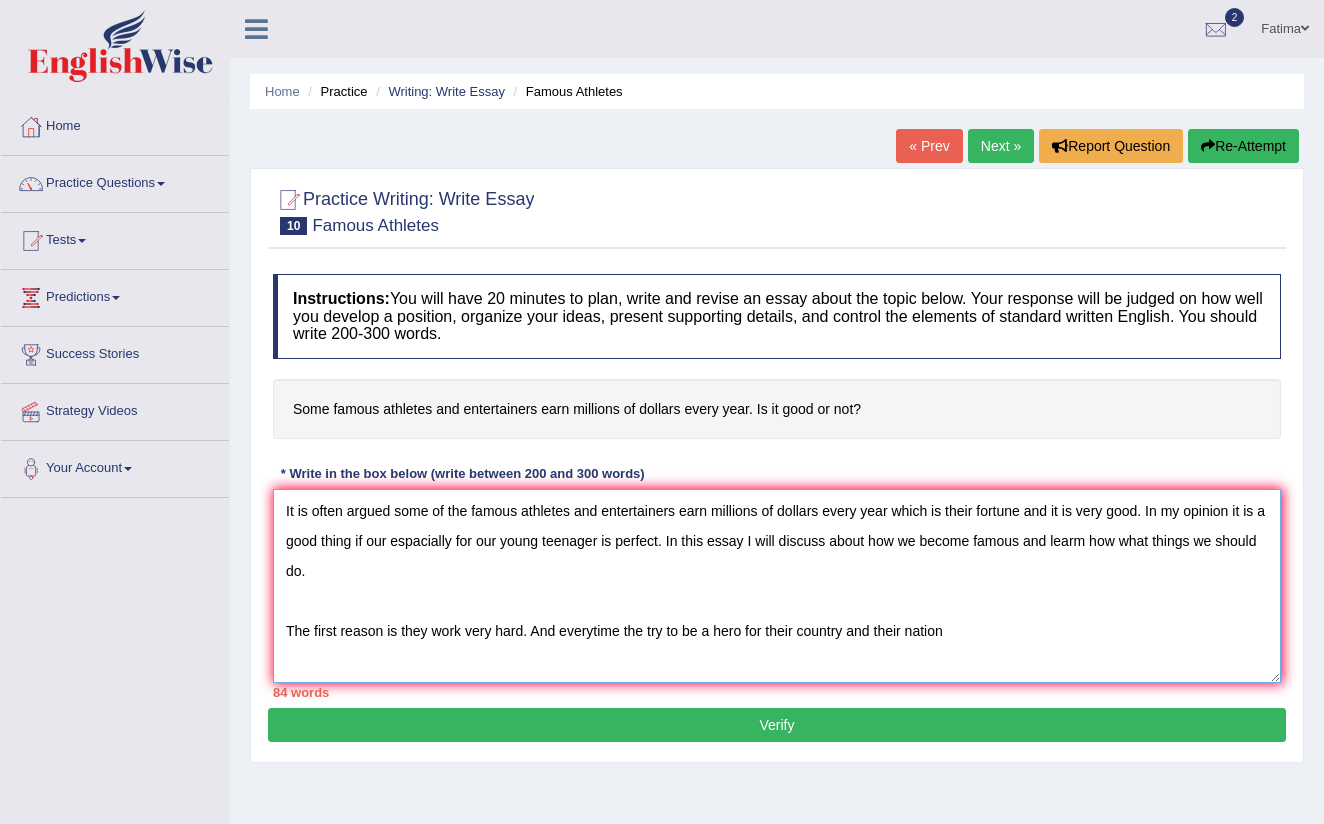 click on "It is often argued some of the famous athletes and entertainers earn millions of dollars every year which is their fortune and it is very good. In my opinion it is a good thing if our espacially for our young teenager is perfect. In this essay I will discuss about how we become famous and learm how what things we should do.
The first reason is they work very hard. And everytime the try to be a hero for their country and their nation" at bounding box center (777, 586) 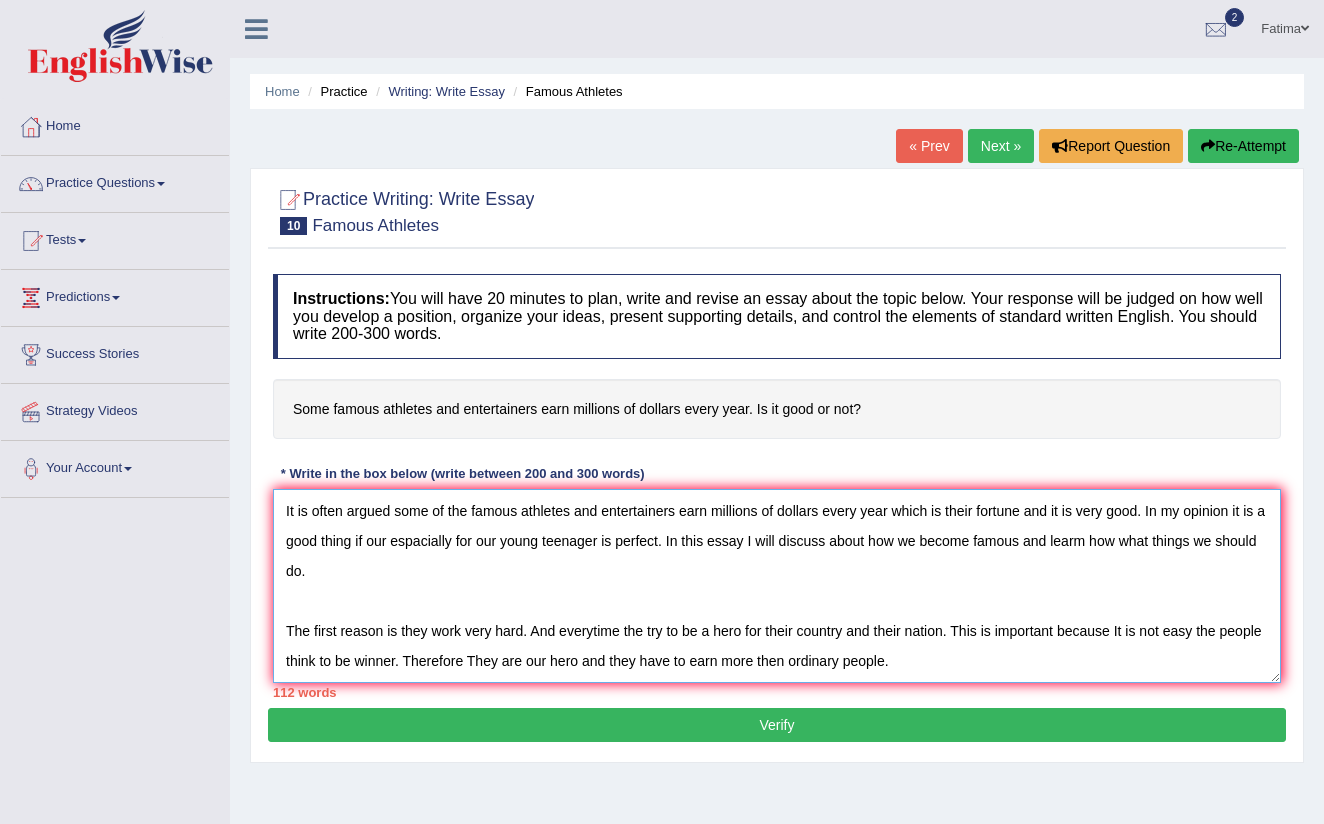 click on "It is often argued some of the famous athletes and entertainers earn millions of dollars every year which is their fortune and it is very good. In my opinion it is a good thing if our espacially for our young teenager is perfect. In this essay I will discuss about how we become famous and learm how what things we should do.
The first reason is they work very hard. And everytime the try to be a hero for their country and their nation. This is important because It is not easy the people think to be winner. Therefore They are our hero and they have to earn more then ordinary people." at bounding box center [777, 586] 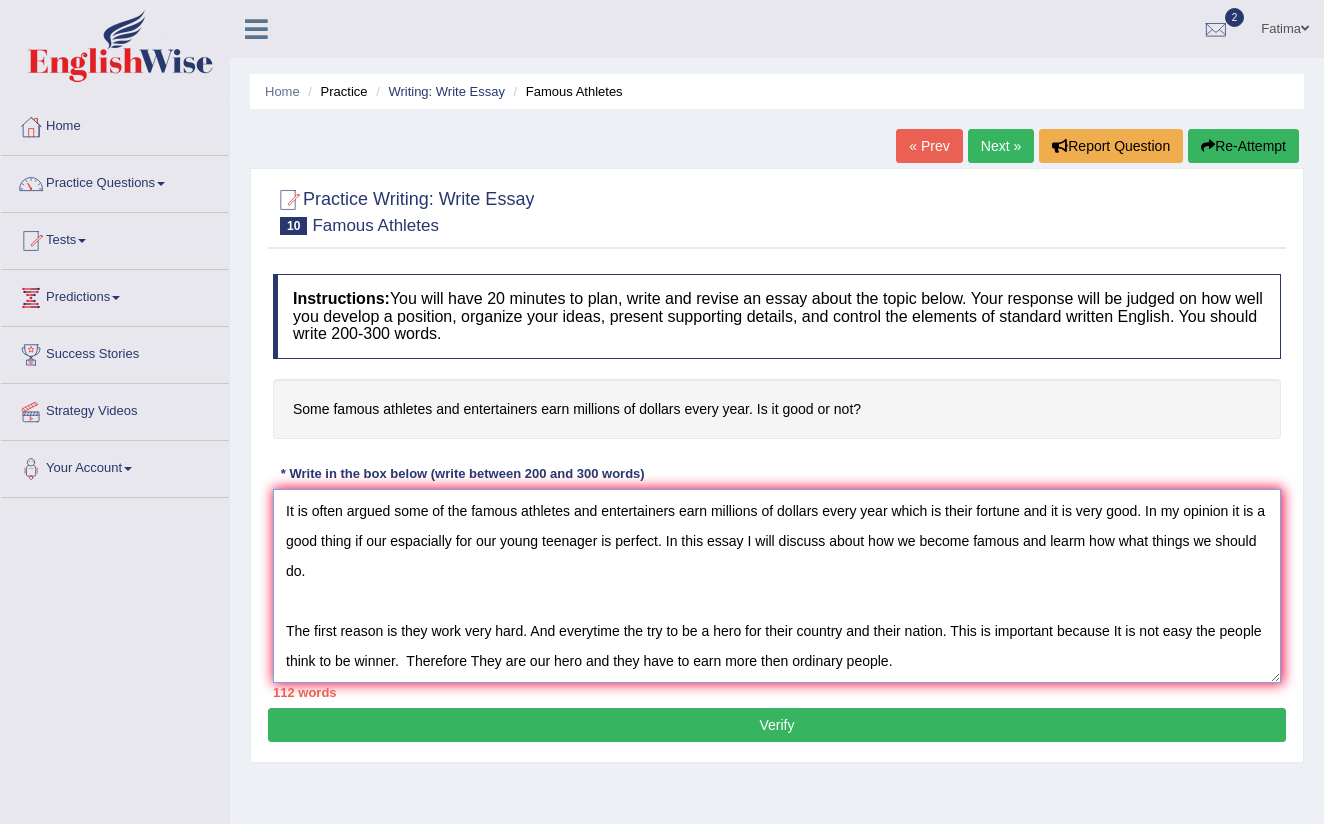 click on "It is often argued some of the famous athletes and entertainers earn millions of dollars every year which is their fortune and it is very good. In my opinion it is a good thing if our espacially for our young teenager is perfect. In this essay I will discuss about how we become famous and learm how what things we should do.
The first reason is they work very hard. And everytime the try to be a hero for their country and their nation. This is important because It is not easy the people think to be winner.  Therefore They are our hero and they have to earn more then ordinary people." at bounding box center (777, 586) 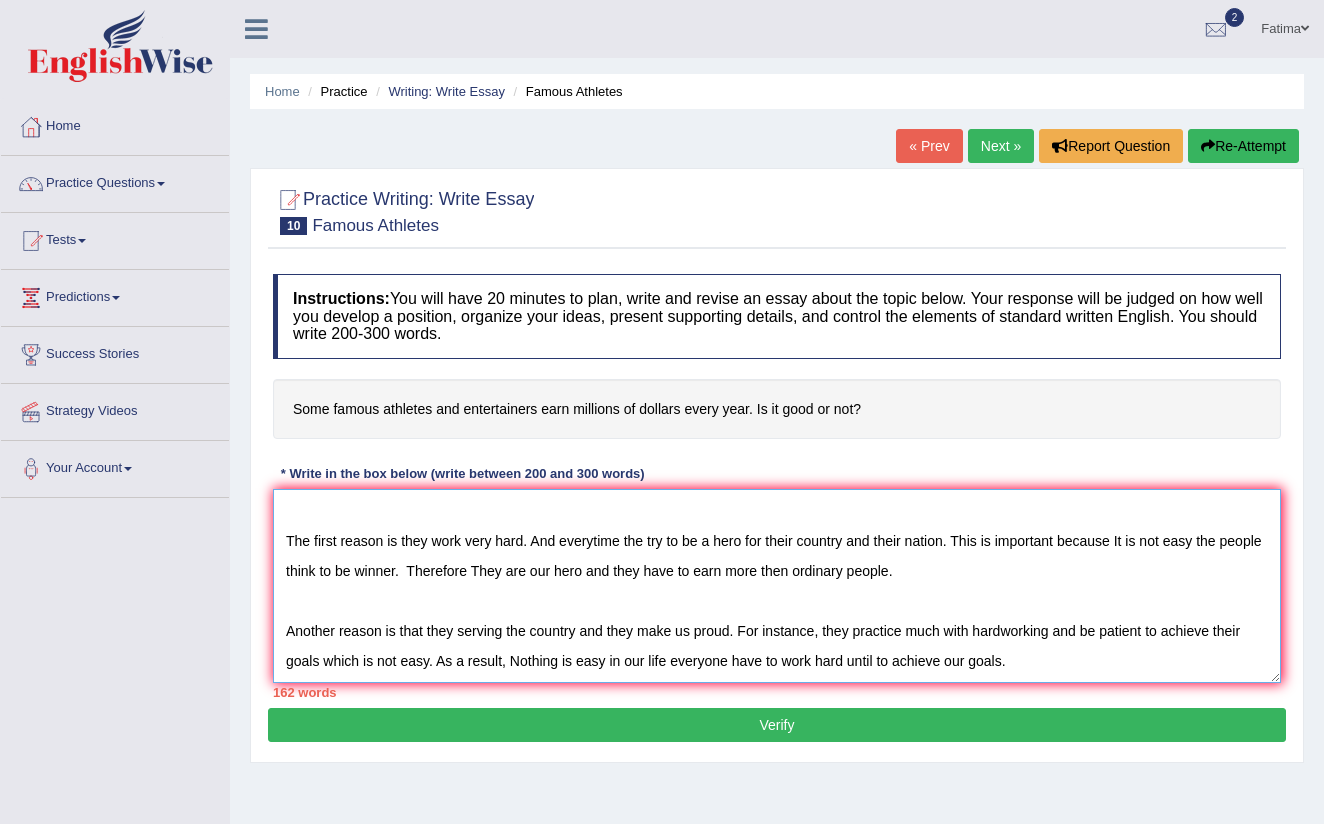 scroll, scrollTop: 138, scrollLeft: 0, axis: vertical 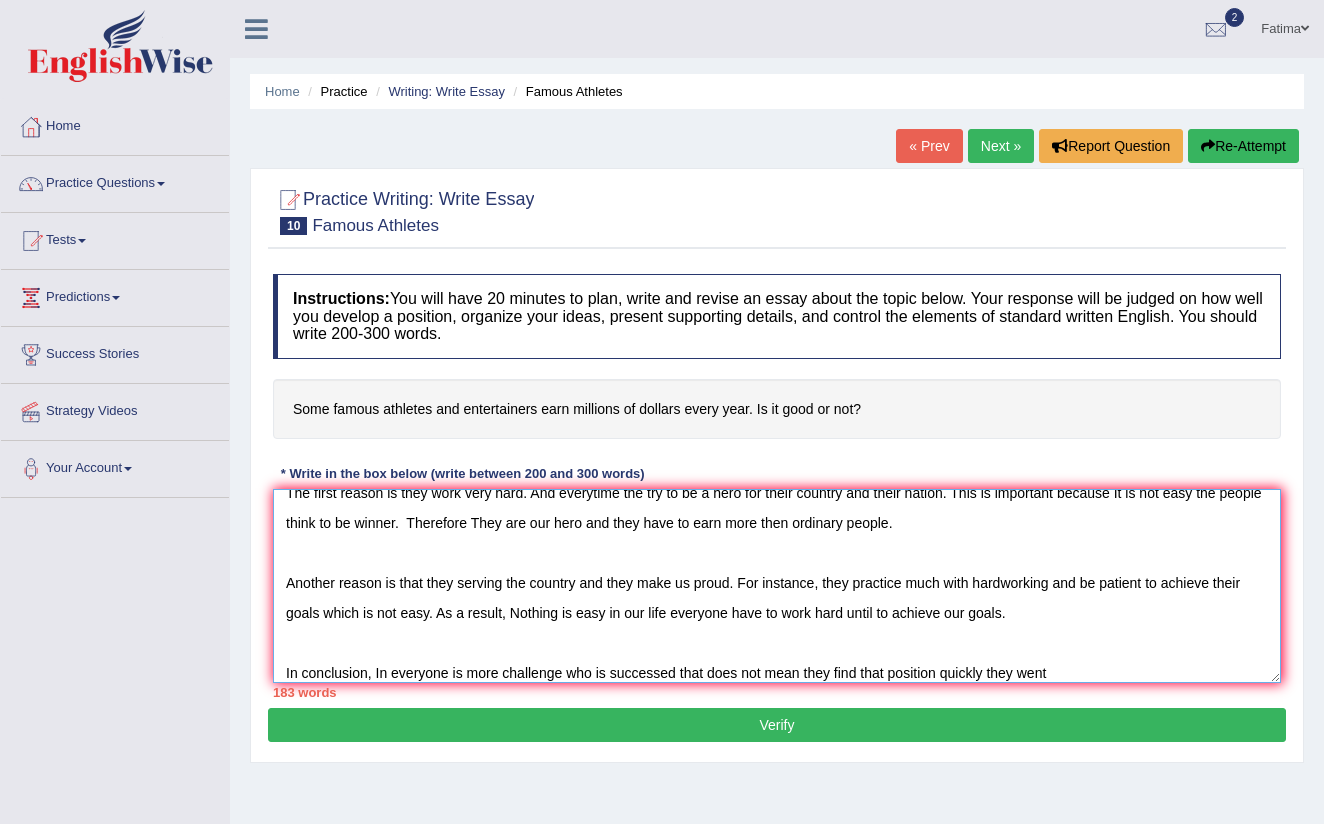 click on "It is often argued some of the famous athletes and entertainers earn millions of dollars every year which is their fortune and it is very good. In my opinion it is a good thing if our espacially for our young teenager is perfect. In this essay I will discuss about how we become famous and learm how what things we should do.
The first reason is they work very hard. And everytime the try to be a hero for their country and their nation. This is important because It is not easy the people think to be winner.  Therefore They are our hero and they have to earn more then ordinary people.
Another reason is that they serving the country and they make us proud. For instance, they practice much with hardworking and be patient to achieve their goals which is not easy. As a result, Nothing is easy in our life everyone have to work hard until to achieve our goals.
In conclusion, In everyone is more challenge who is successed that does not mean they find that position quickly they went" at bounding box center (777, 586) 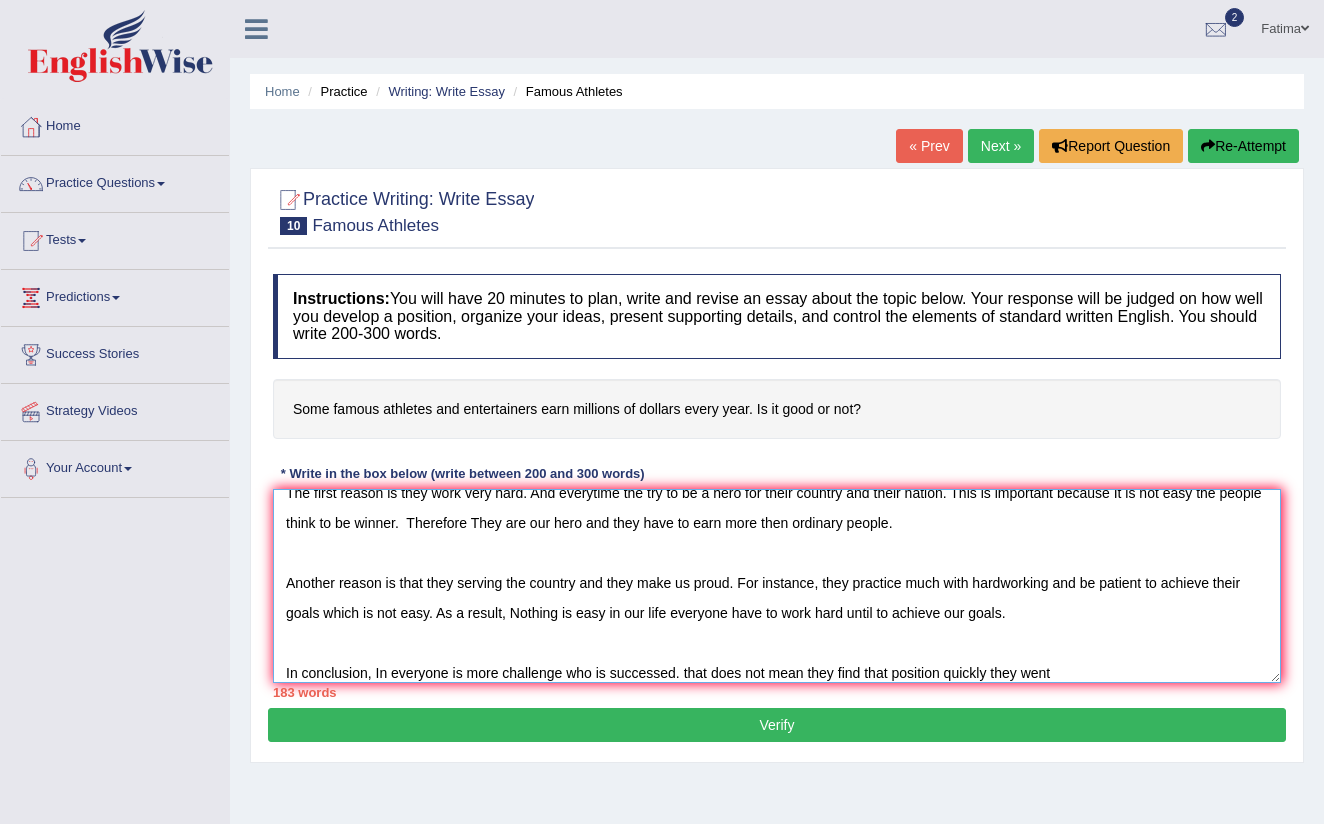 click on "It is often argued some of the famous athletes and entertainers earn millions of dollars every year which is their fortune and it is very good. In my opinion it is a good thing if our espacially for our young teenager is perfect. In this essay I will discuss about how we become famous and learm how what things we should do.
The first reason is they work very hard. And everytime the try to be a hero for their country and their nation. This is important because It is not easy the people think to be winner.  Therefore They are our hero and they have to earn more then ordinary people.
Another reason is that they serving the country and they make us proud. For instance, they practice much with hardworking and be patient to achieve their goals which is not easy. As a result, Nothing is easy in our life everyone have to work hard until to achieve our goals.
In conclusion, In everyone is more challenge who is successed. that does not mean they find that position quickly they went" at bounding box center [777, 586] 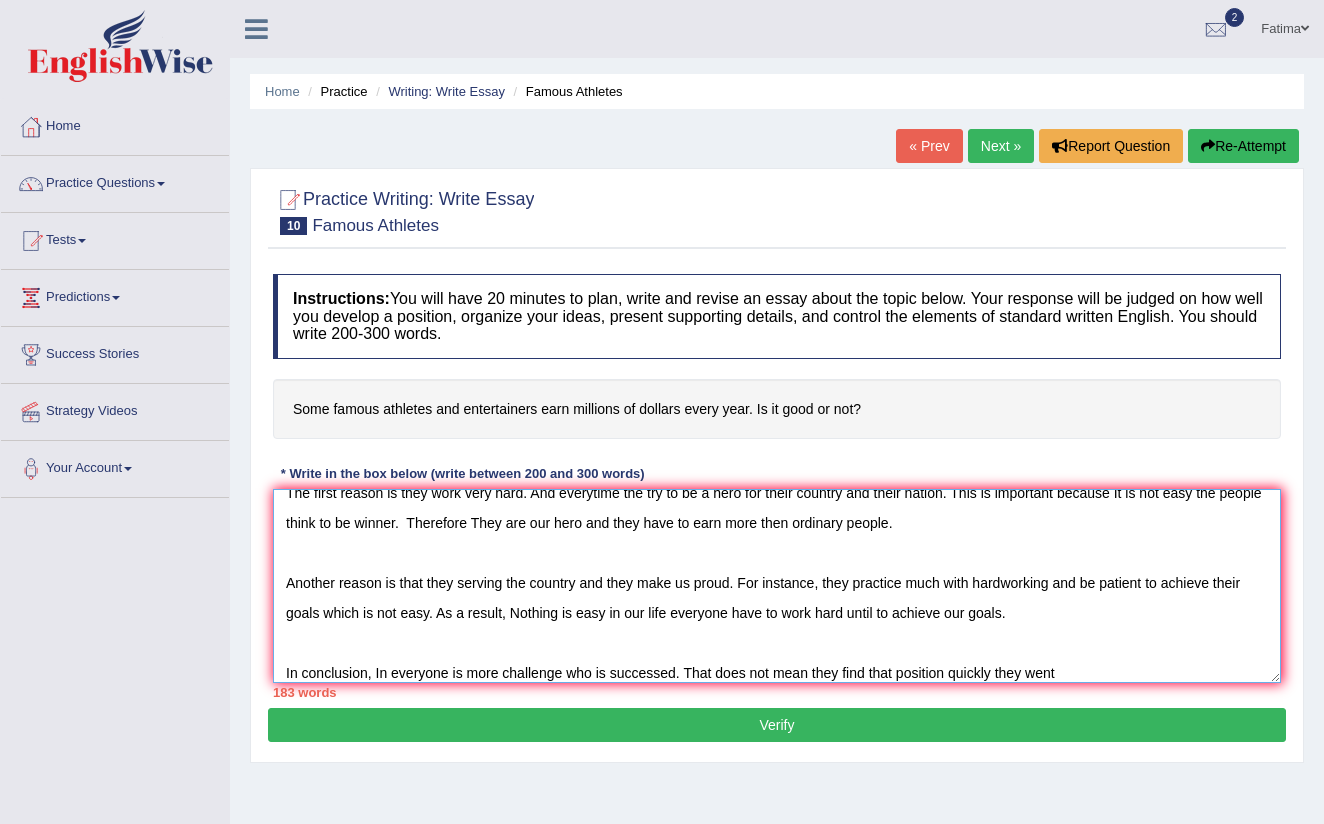 click on "It is often argued some of the famous athletes and entertainers earn millions of dollars every year which is their fortune and it is very good. In my opinion it is a good thing if our espacially for our young teenager is perfect. In this essay I will discuss about how we become famous and learm how what things we should do.
The first reason is they work very hard. And everytime the try to be a hero for their country and their nation. This is important because It is not easy the people think to be winner.  Therefore They are our hero and they have to earn more then ordinary people.
Another reason is that they serving the country and they make us proud. For instance, they practice much with hardworking and be patient to achieve their goals which is not easy. As a result, Nothing is easy in our life everyone have to work hard until to achieve our goals.
In conclusion, In everyone is more challenge who is successed. That does not mean they find that position quickly they went" at bounding box center (777, 586) 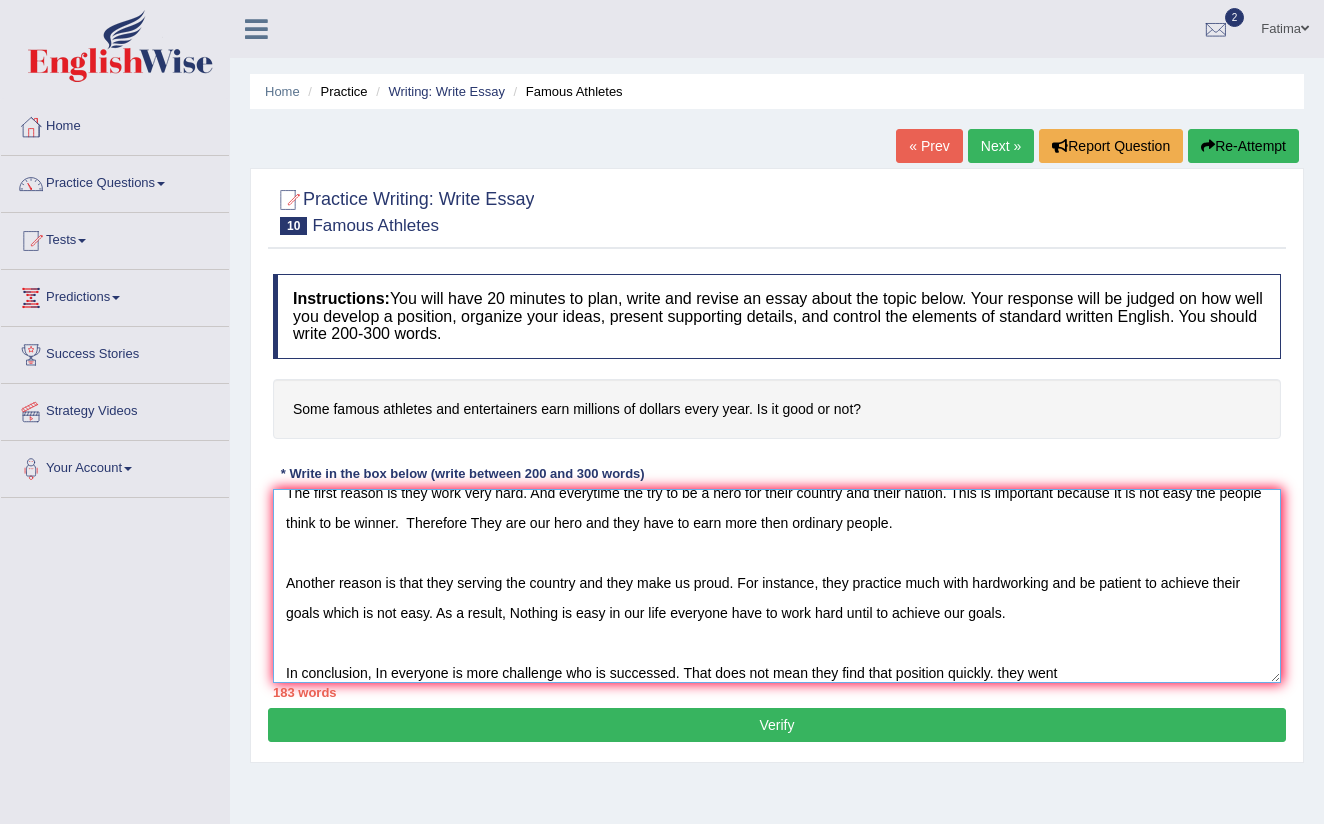 click on "It is often argued some of the famous athletes and entertainers earn millions of dollars every year which is their fortune and it is very good. In my opinion it is a good thing if our espacially for our young teenager is perfect. In this essay I will discuss about how we become famous and learm how what things we should do.
The first reason is they work very hard. And everytime the try to be a hero for their country and their nation. This is important because It is not easy the people think to be winner.  Therefore They are our hero and they have to earn more then ordinary people.
Another reason is that they serving the country and they make us proud. For instance, they practice much with hardworking and be patient to achieve their goals which is not easy. As a result, Nothing is easy in our life everyone have to work hard until to achieve our goals.
In conclusion, In everyone is more challenge who is successed. That does not mean they find that position quickly. they went" at bounding box center (777, 586) 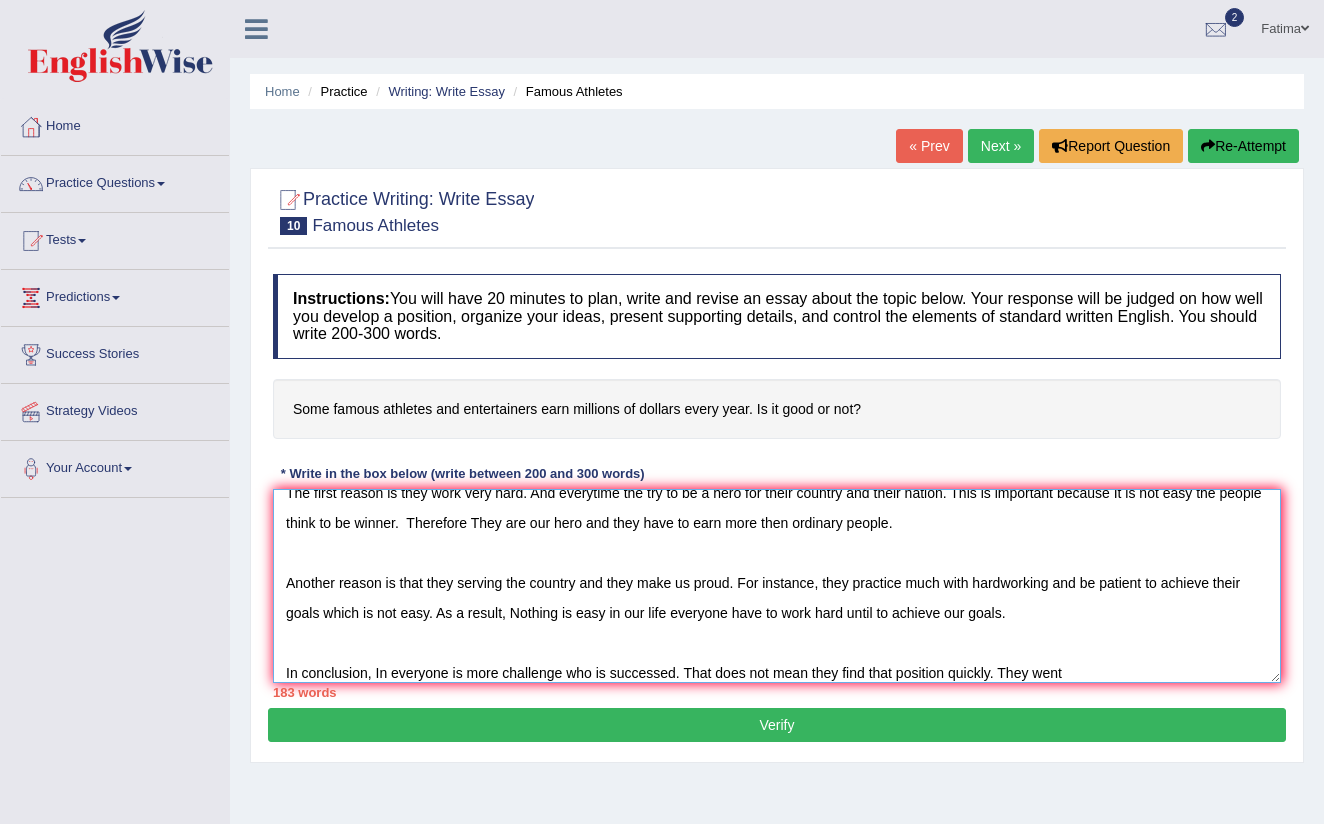 click on "It is often argued some of the famous athletes and entertainers earn millions of dollars every year which is their fortune and it is very good. In my opinion it is a good thing if our espacially for our young teenager is perfect. In this essay I will discuss about how we become famous and learm how what things we should do.
The first reason is they work very hard. And everytime the try to be a hero for their country and their nation. This is important because It is not easy the people think to be winner.  Therefore They are our hero and they have to earn more then ordinary people.
Another reason is that they serving the country and they make us proud. For instance, they practice much with hardworking and be patient to achieve their goals which is not easy. As a result, Nothing is easy in our life everyone have to work hard until to achieve our goals.
In conclusion, In everyone is more challenge who is successed. That does not mean they find that position quickly. They went" at bounding box center (777, 586) 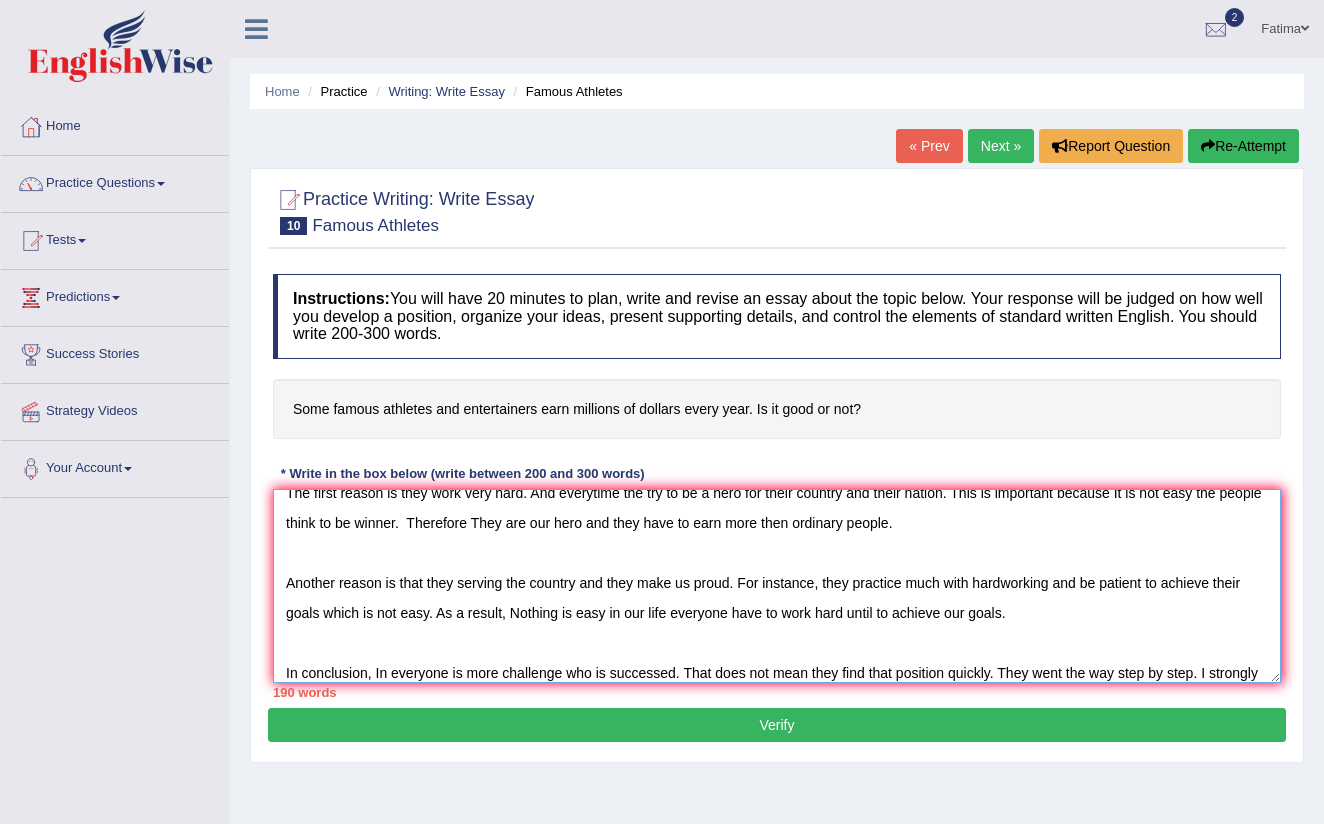scroll, scrollTop: 168, scrollLeft: 0, axis: vertical 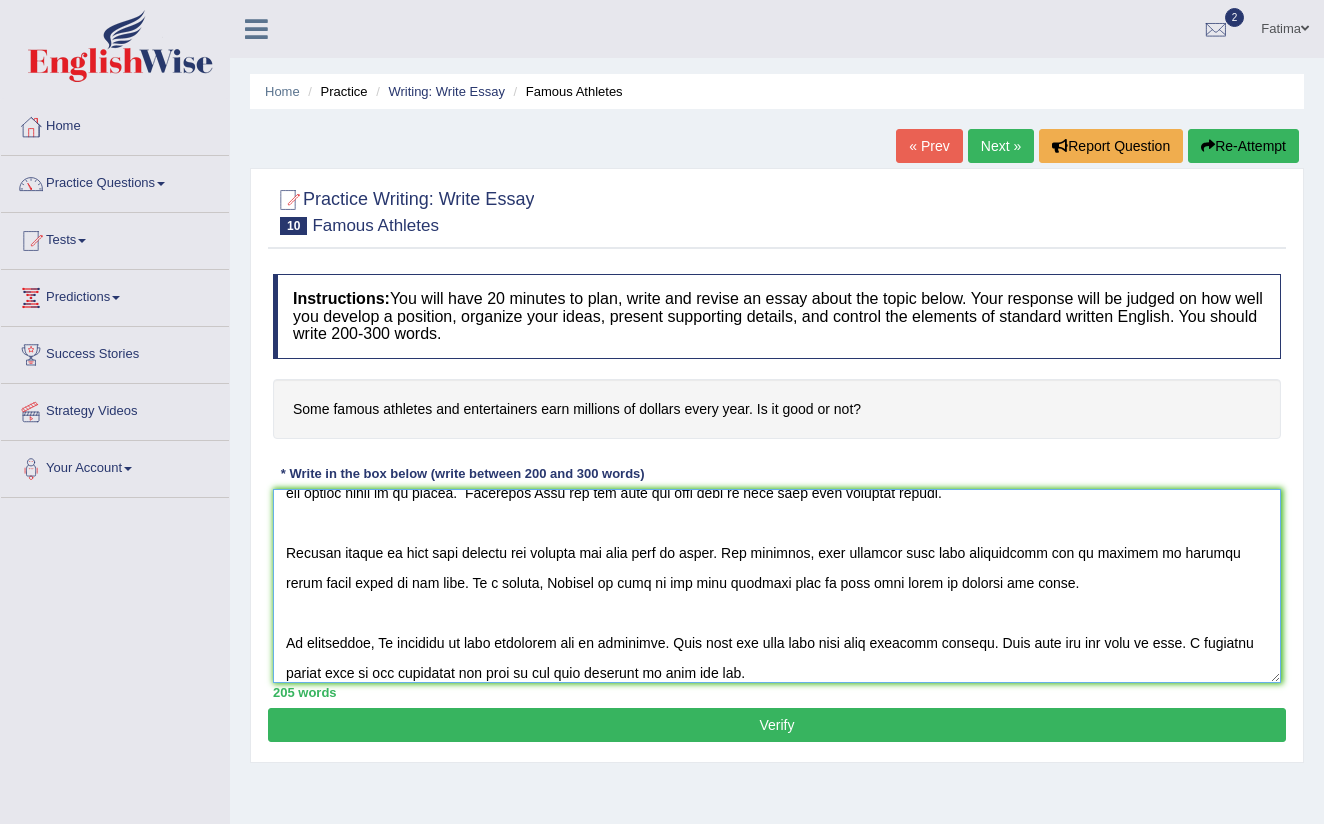 type on "It is often argued some of the famous athletes and entertainers earn millions of dollars every year which is their fortune and it is very good. In my opinion it is a good thing if our espacially for our young teenager is perfect. In this essay I will discuss about how we become famous and learm how what things we should do.
The first reason is they work very hard. And everytime the try to be a hero for their country and their nation. This is important because It is not easy the people think to be winner.  Therefore They are our hero and they have to earn more then ordinary people.
Another reason is that they serving the country and they make us proud. For instance, they practice much with hardworking and be patient to achieve their goals which is not easy. As a result, Nothing is easy in our life everyone have to work hard until to achieve our goals.
In conclusion, In everyone is more challenge who is successed. That does not mean they find that position quickly. They went the way step by step. I stron..." 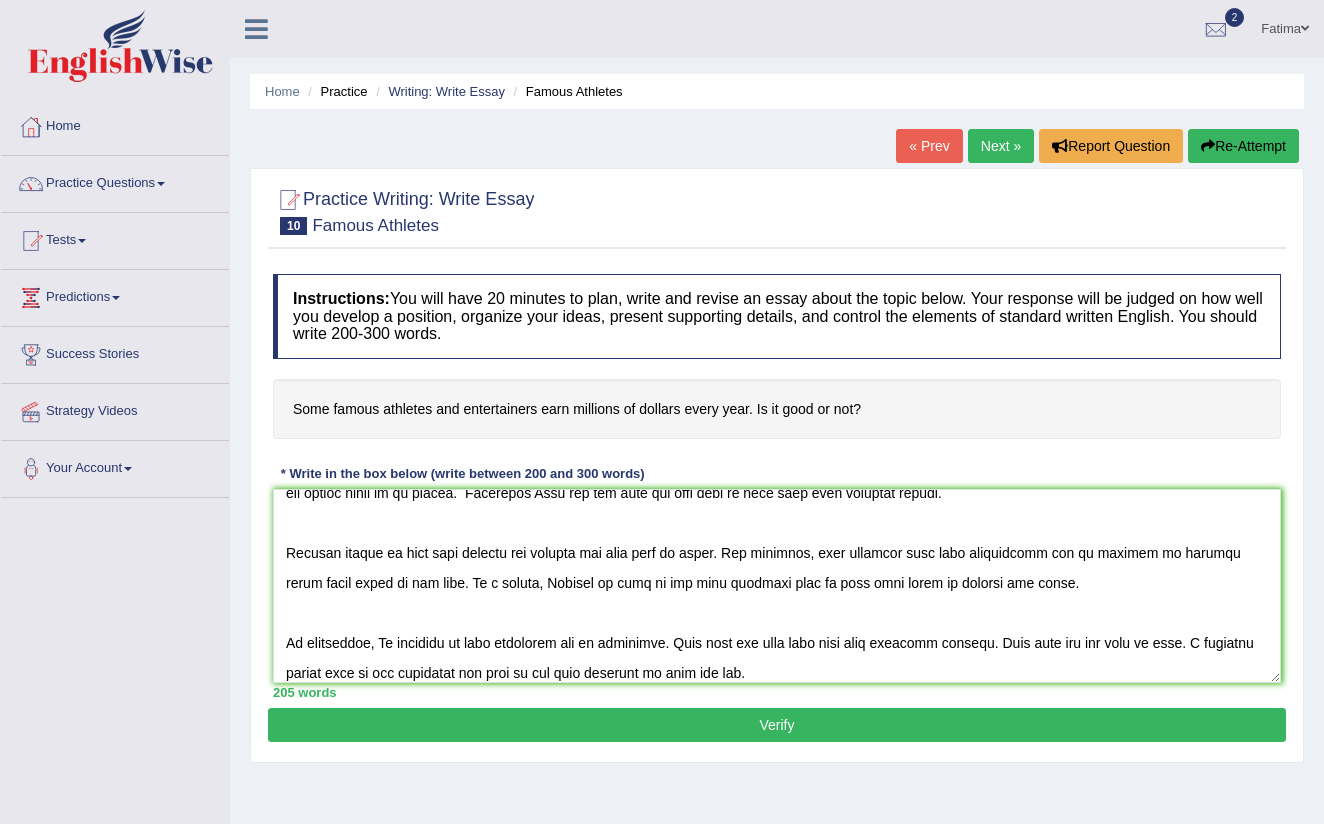 click on "Verify" at bounding box center (777, 725) 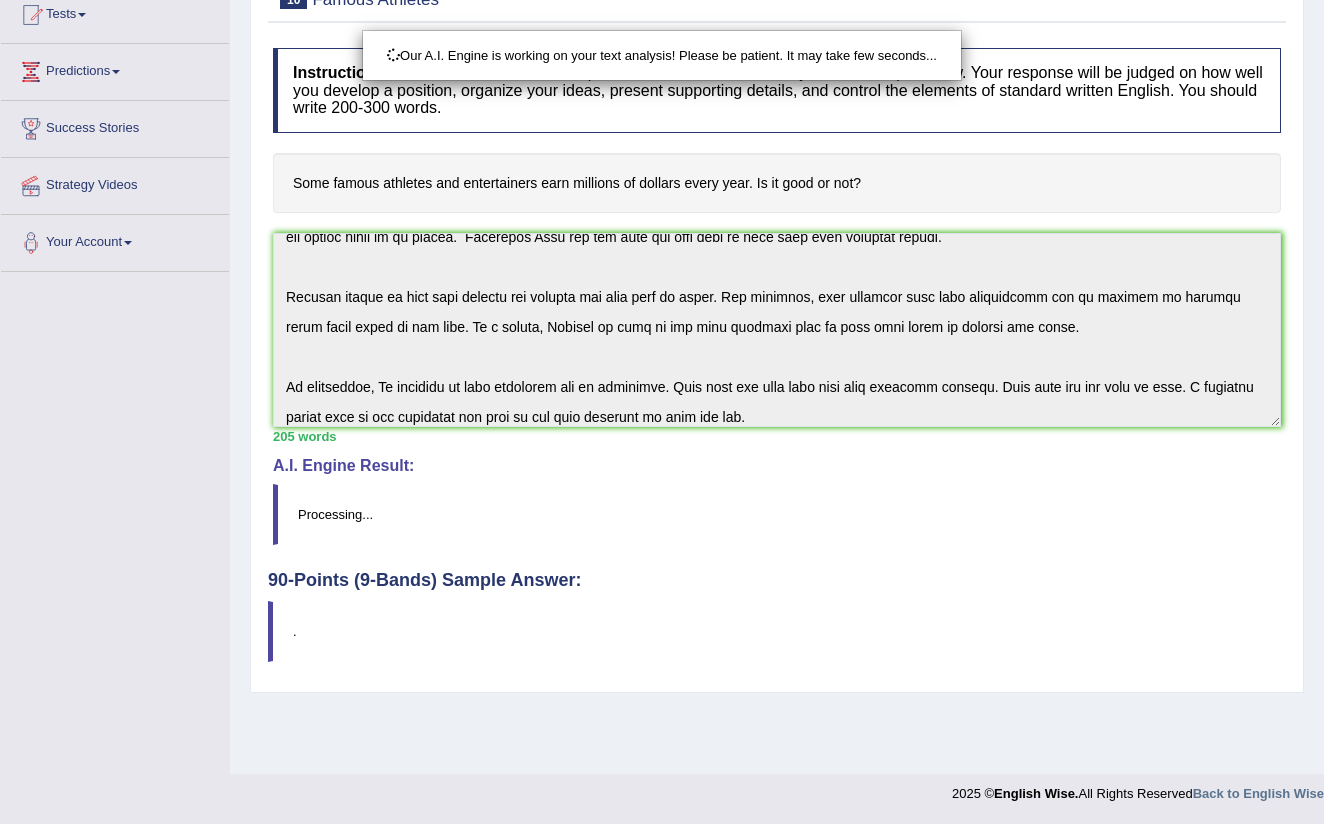 scroll, scrollTop: 226, scrollLeft: 0, axis: vertical 